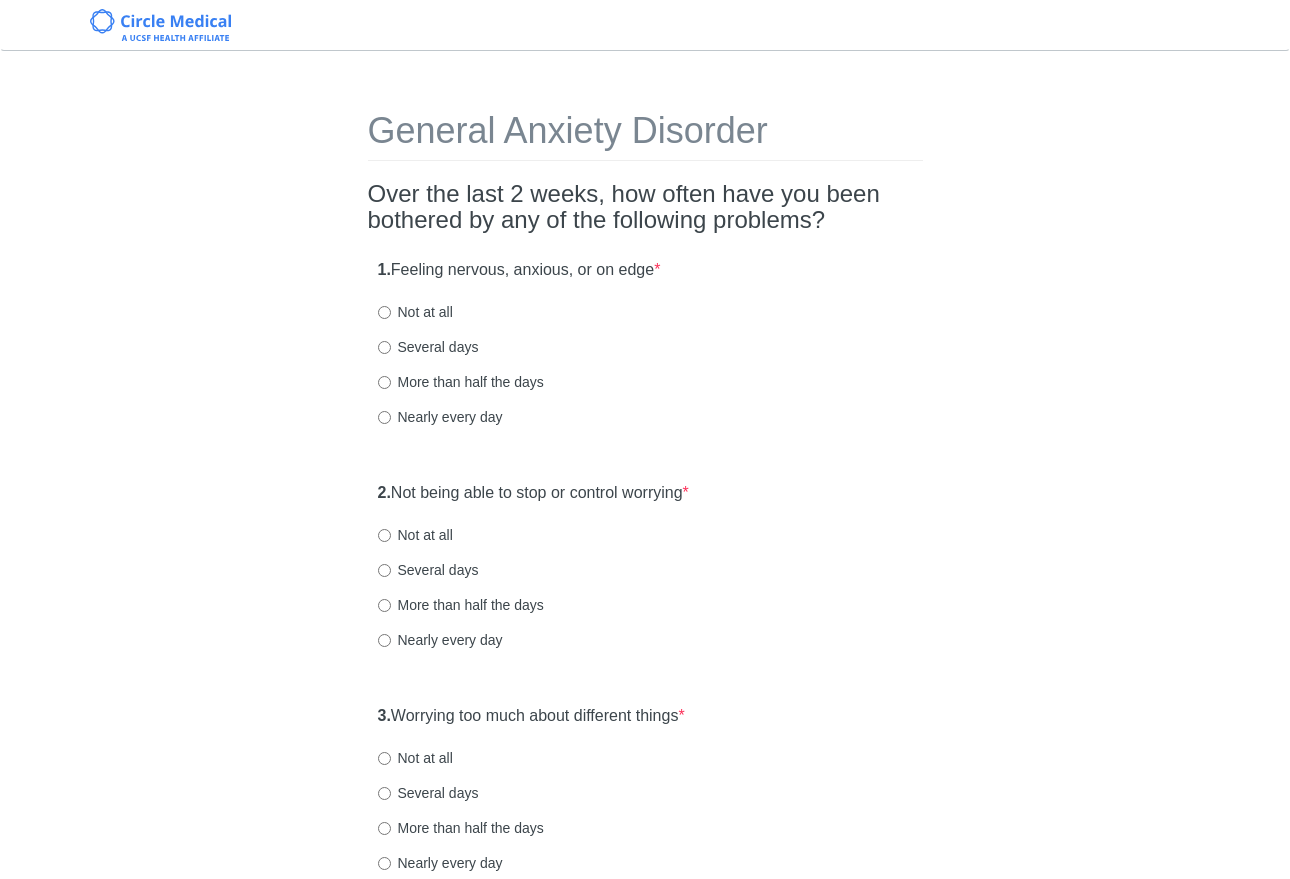 scroll, scrollTop: 0, scrollLeft: 0, axis: both 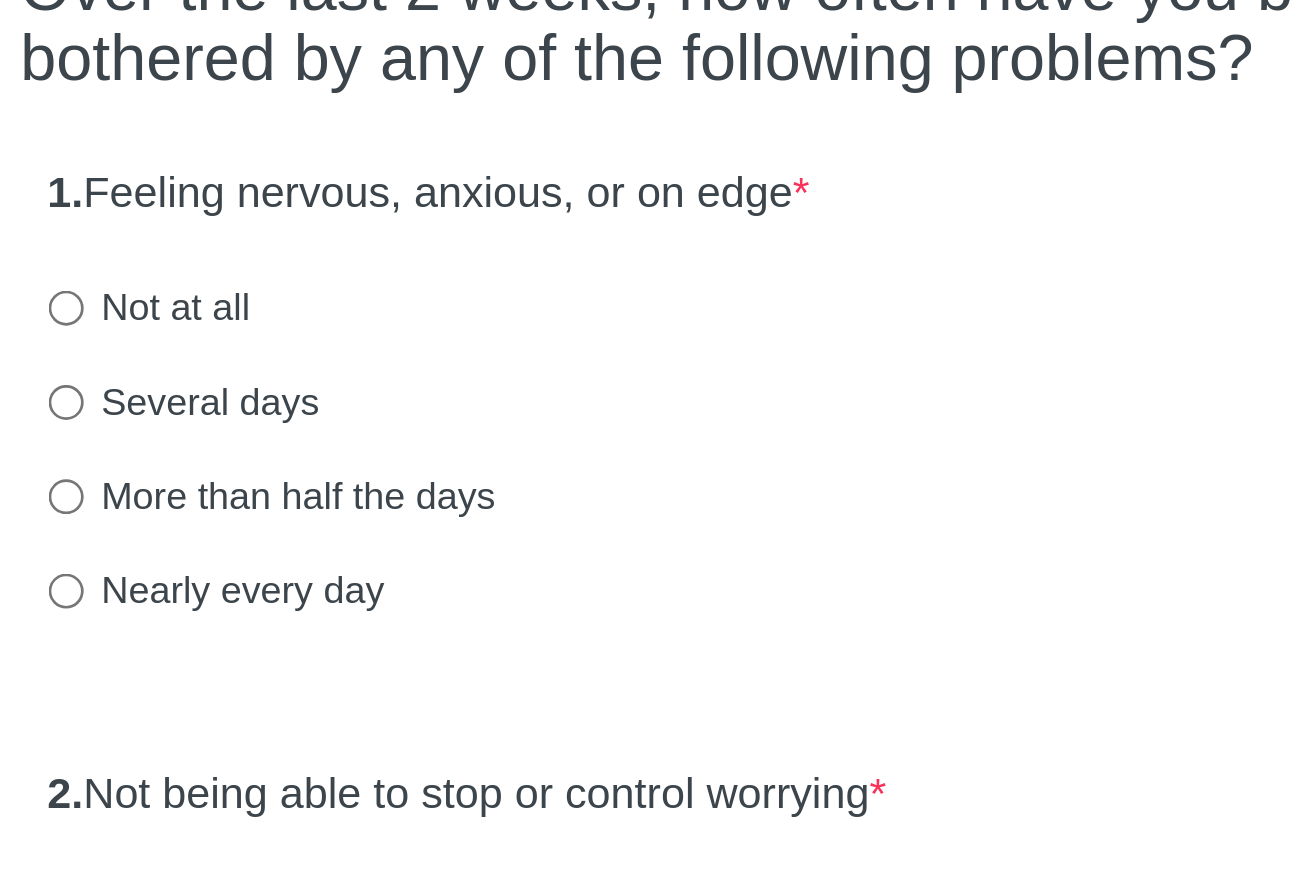 click on "More than half the days" at bounding box center [461, 382] 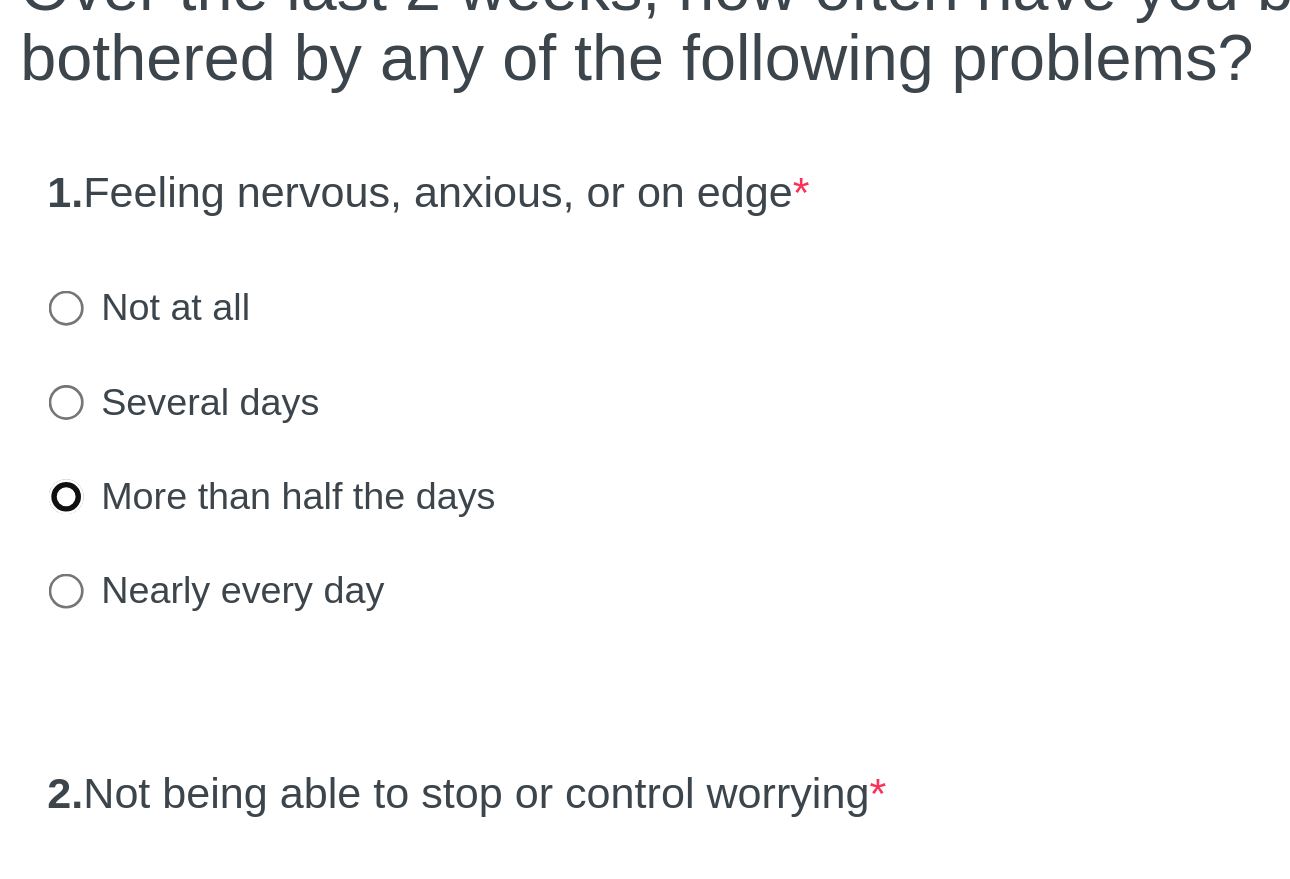 click on "More than half the days" at bounding box center [384, 382] 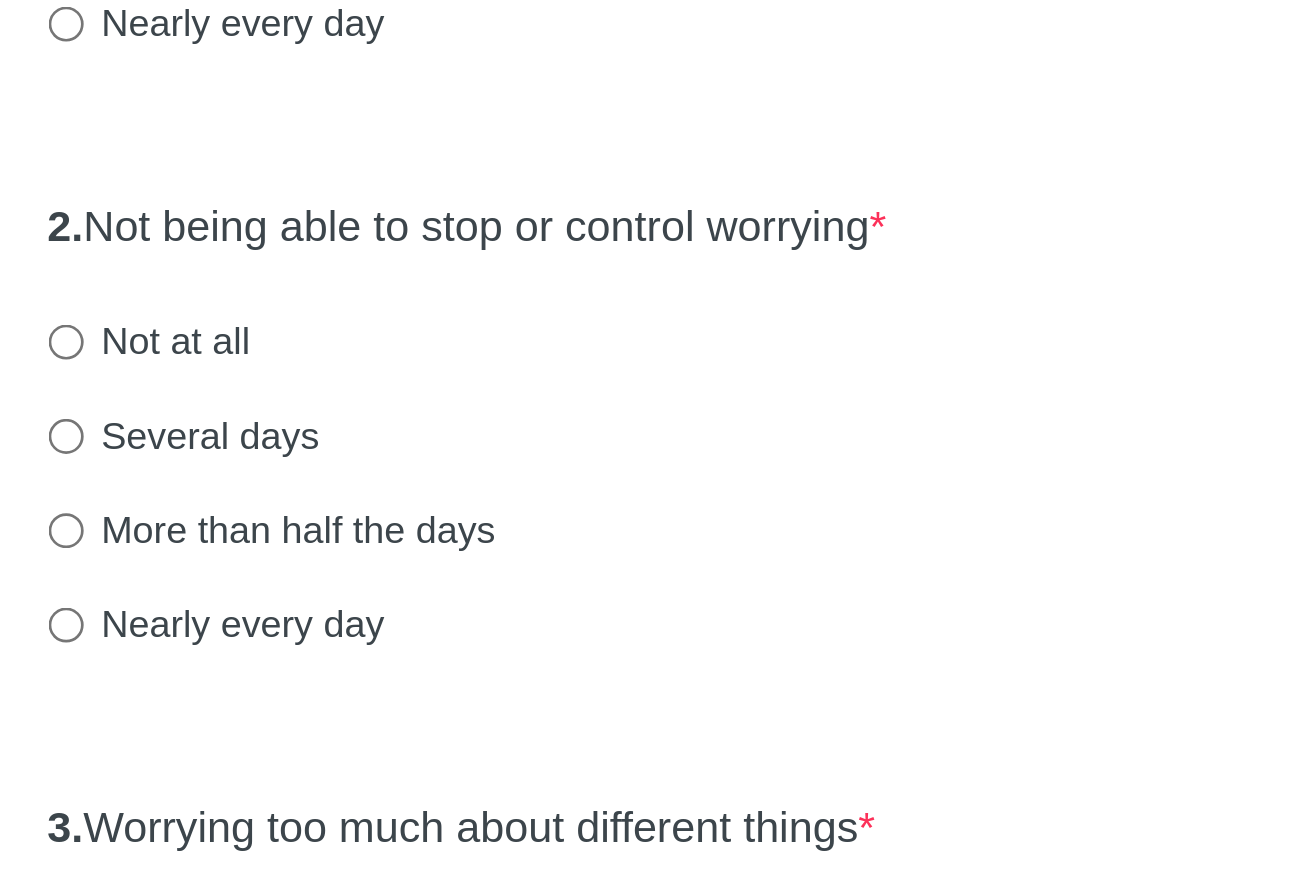 click on "Not at all" at bounding box center [415, 535] 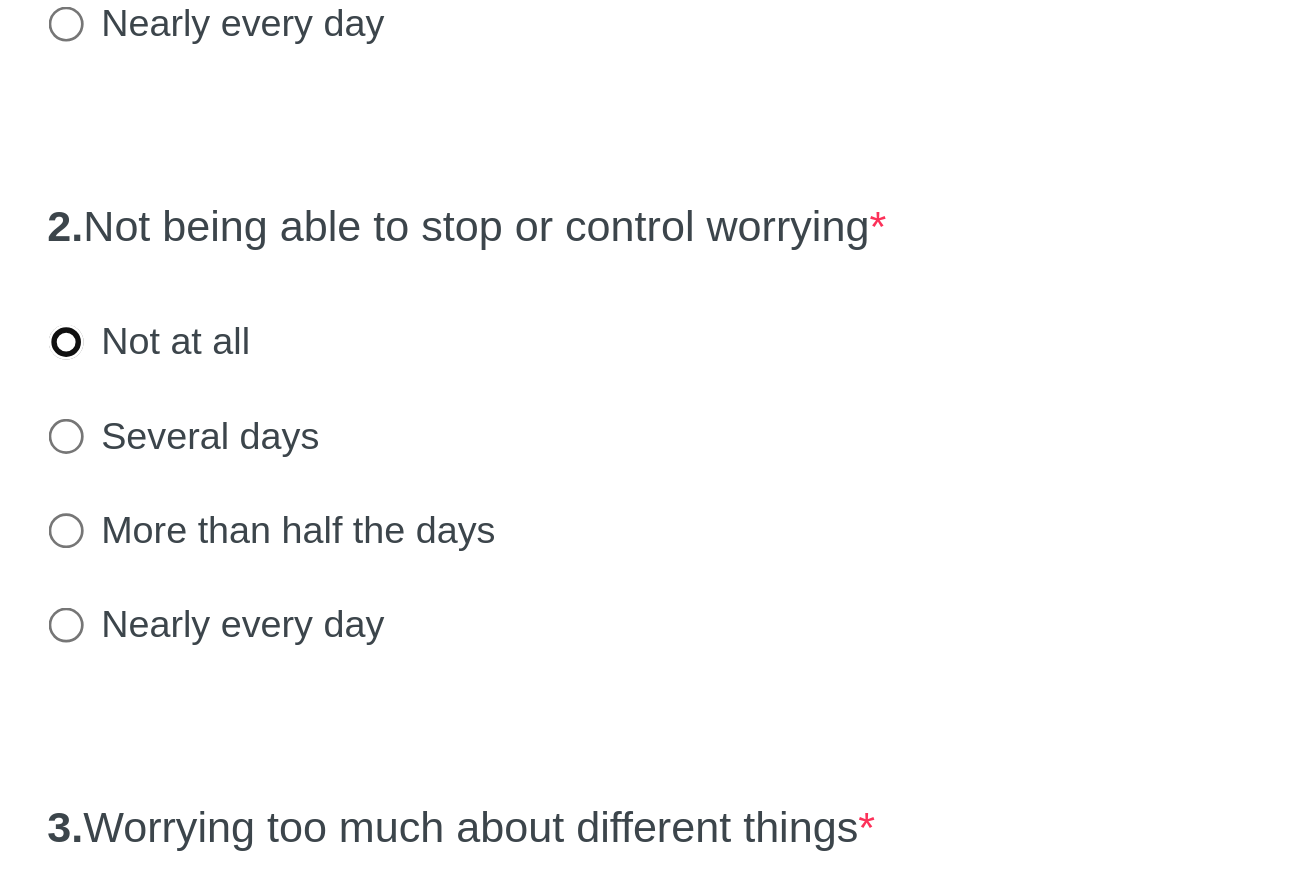 radio on "true" 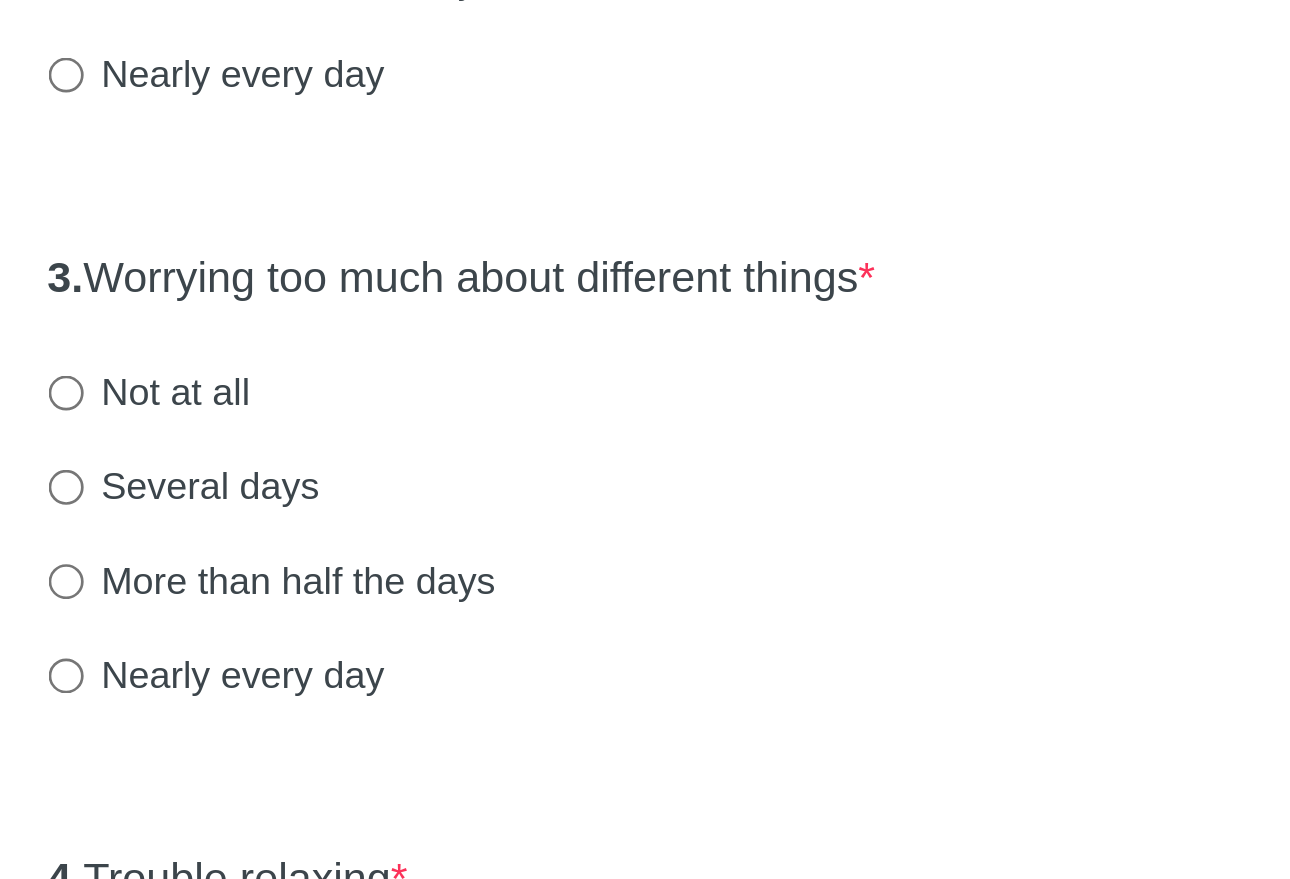 scroll, scrollTop: 65, scrollLeft: 0, axis: vertical 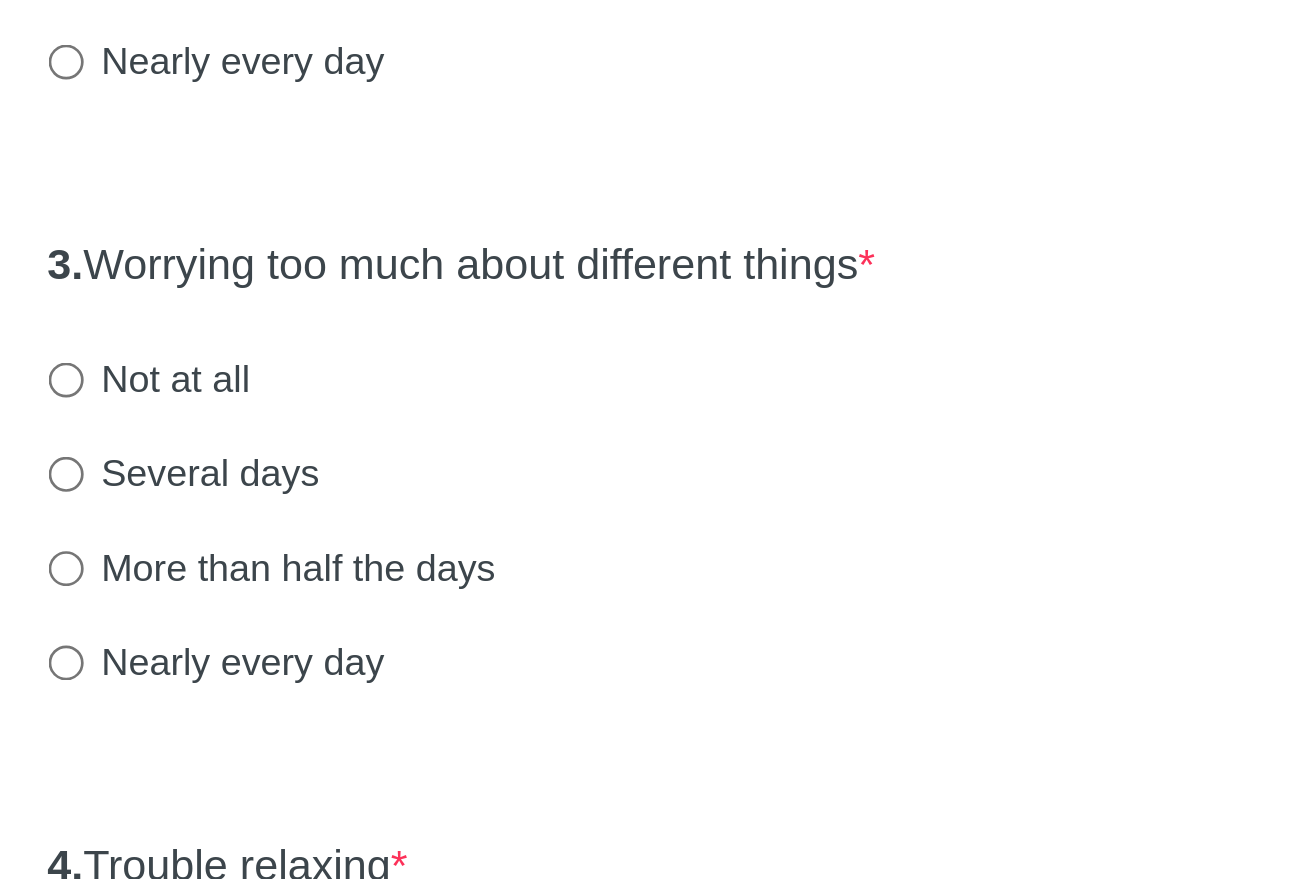 click on "Not at all" at bounding box center [415, 693] 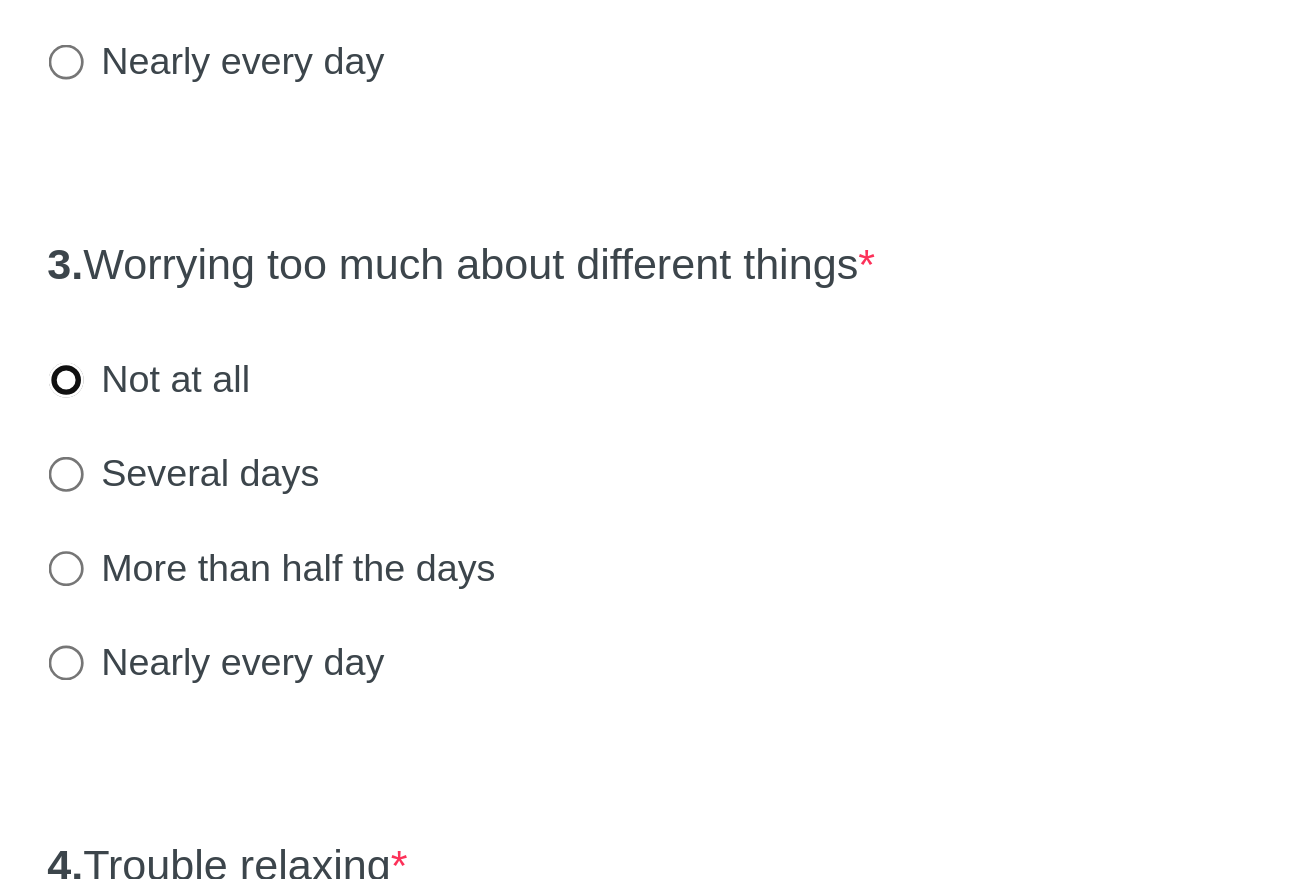 click on "Not at all" at bounding box center [384, 693] 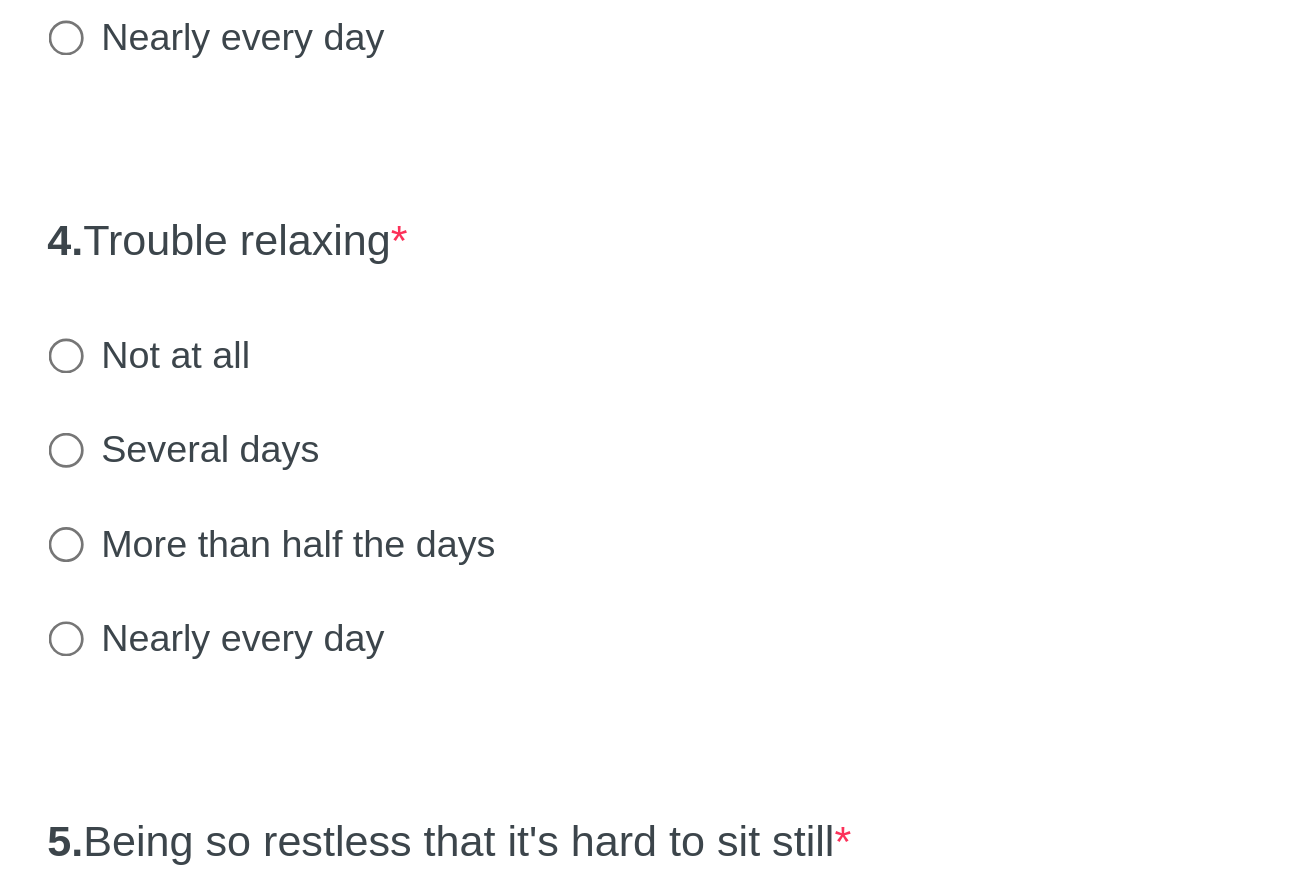 scroll, scrollTop: 298, scrollLeft: 0, axis: vertical 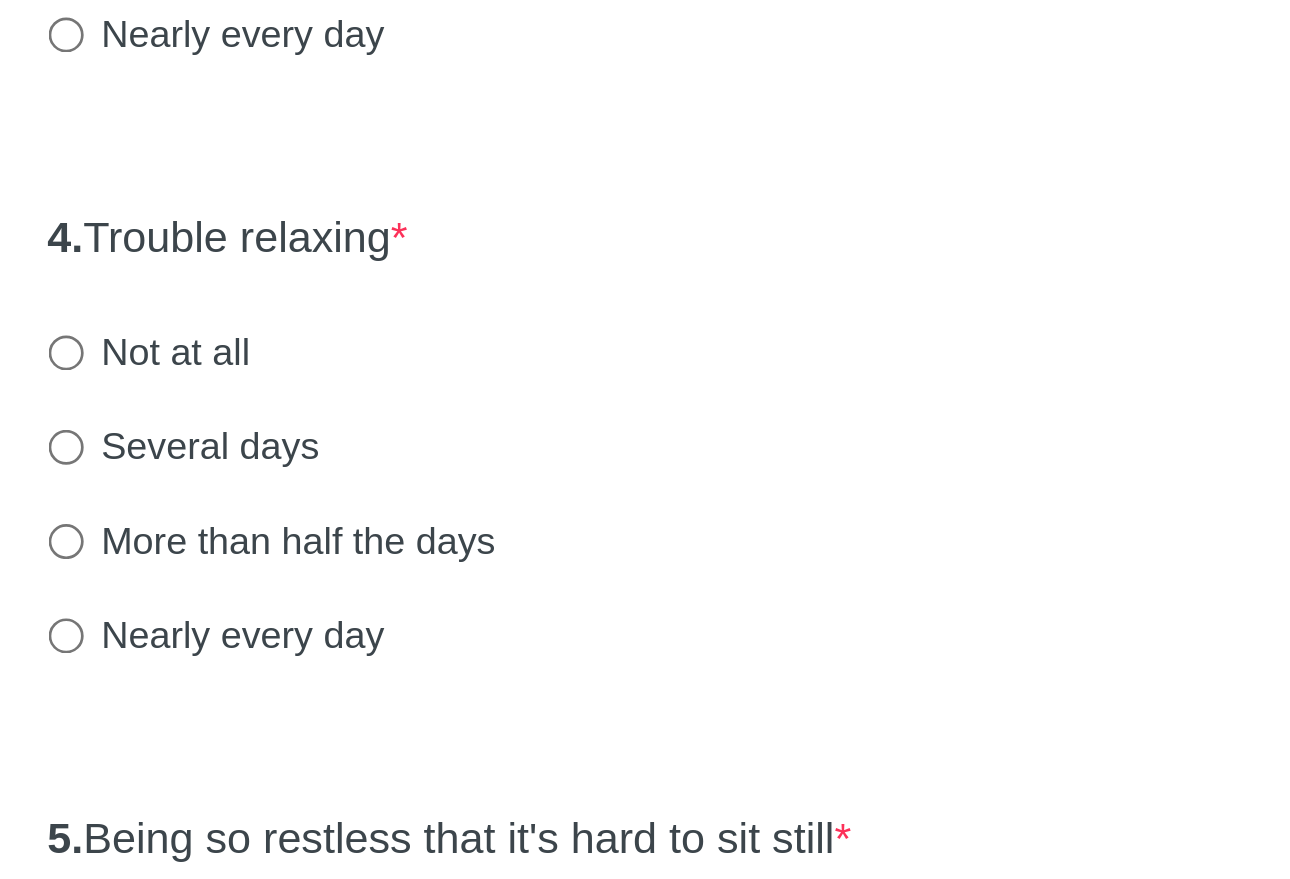click on "Nearly every day" at bounding box center (440, 788) 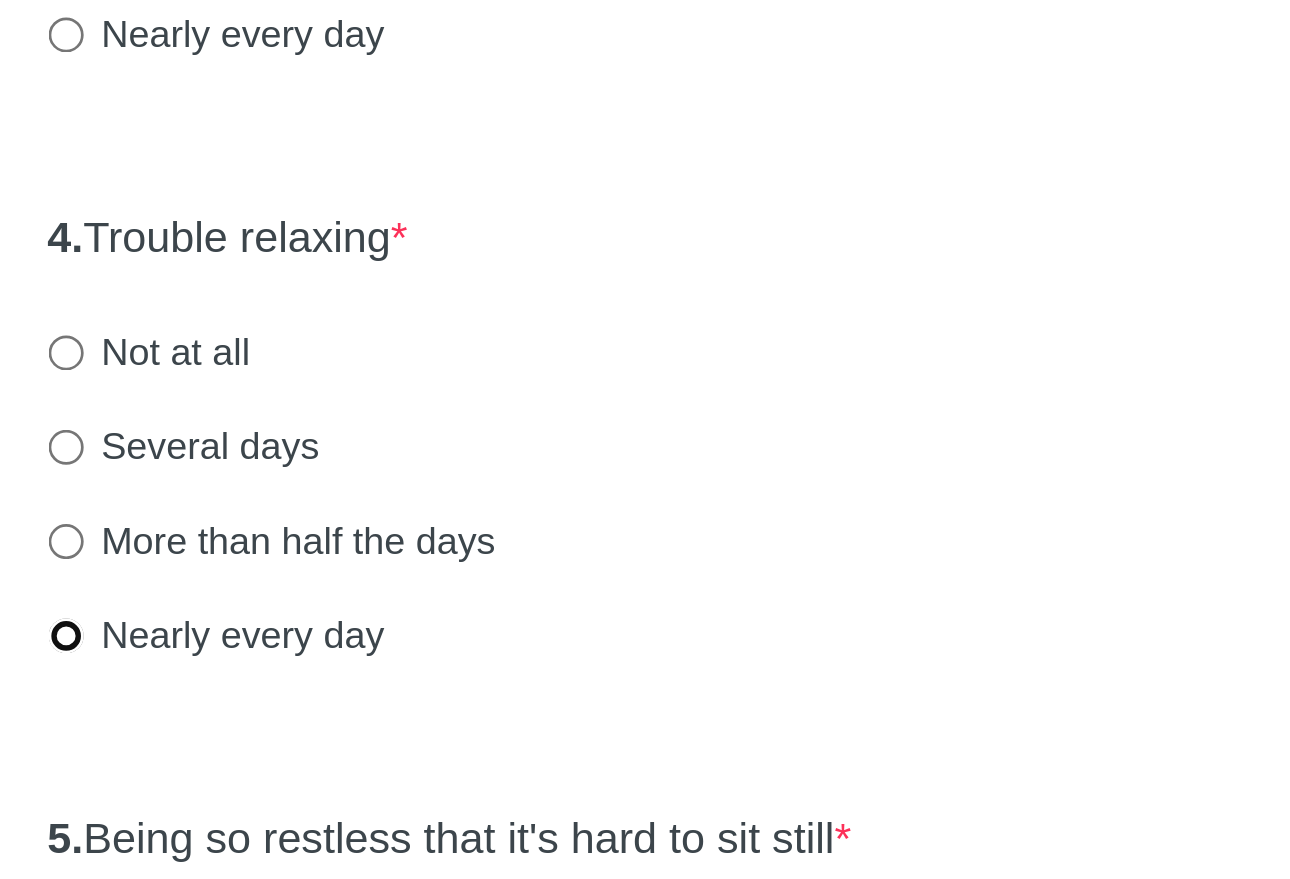 click on "Nearly every day" at bounding box center [384, 788] 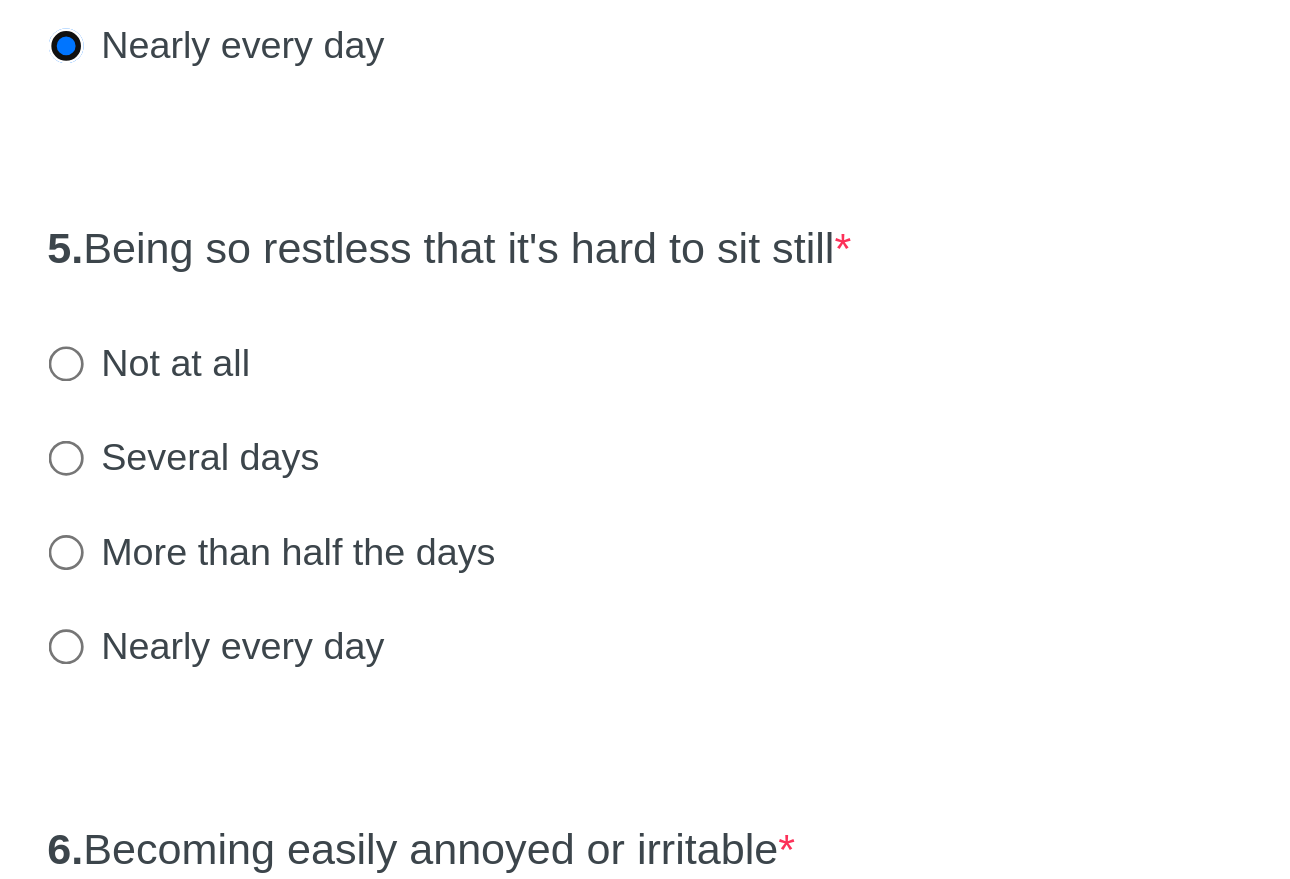scroll, scrollTop: 545, scrollLeft: 0, axis: vertical 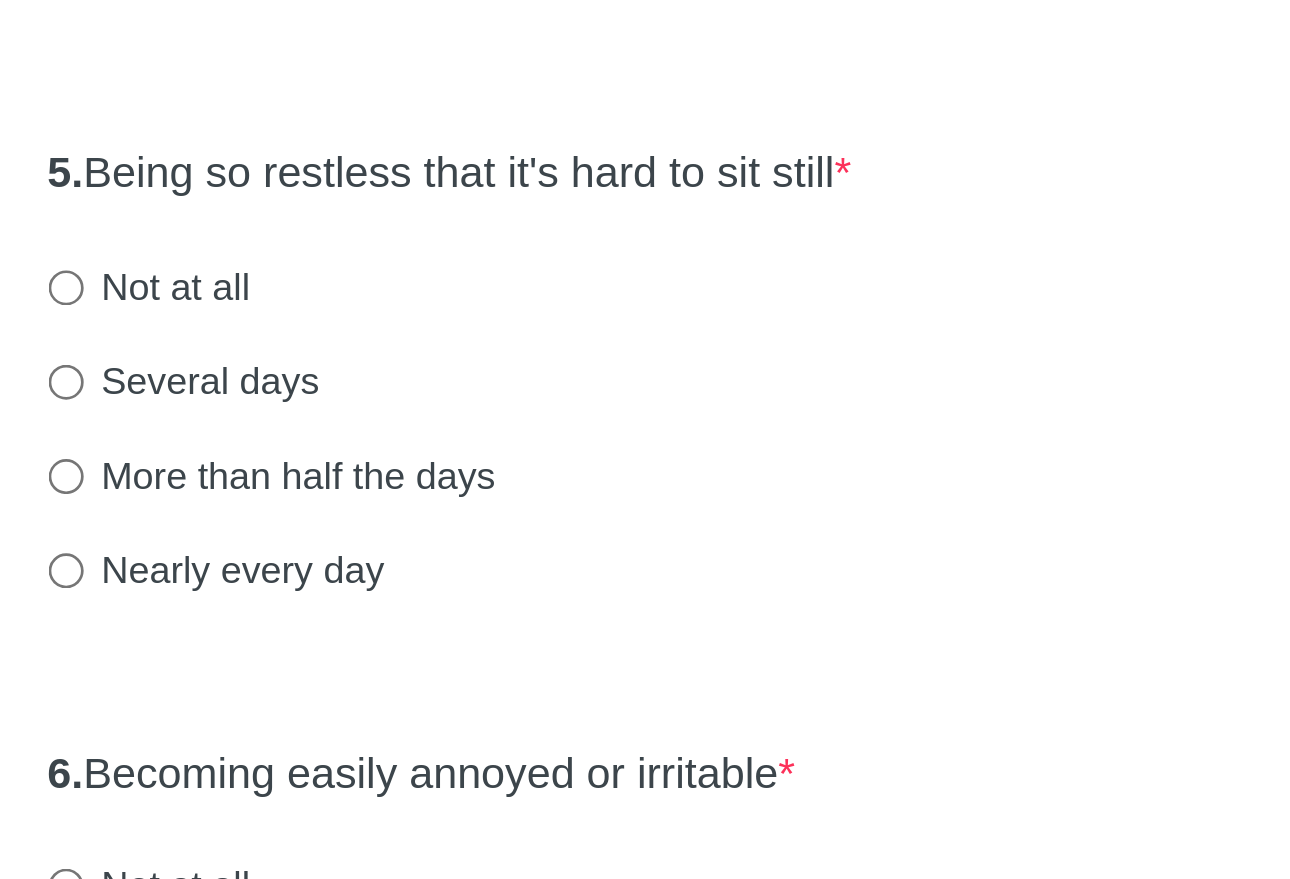 click on "More than half the days" at bounding box center [461, 729] 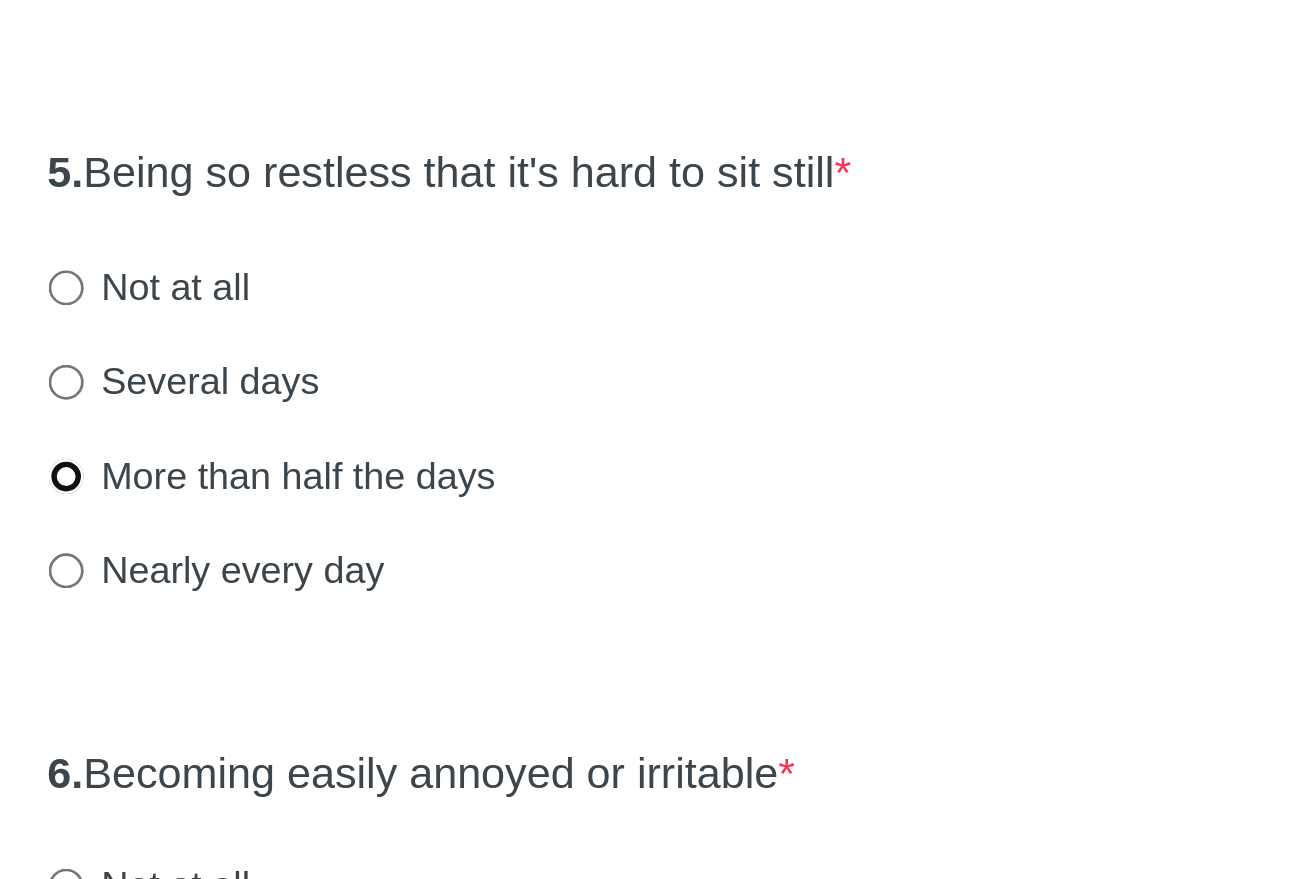 click on "More than half the days" at bounding box center (384, 729) 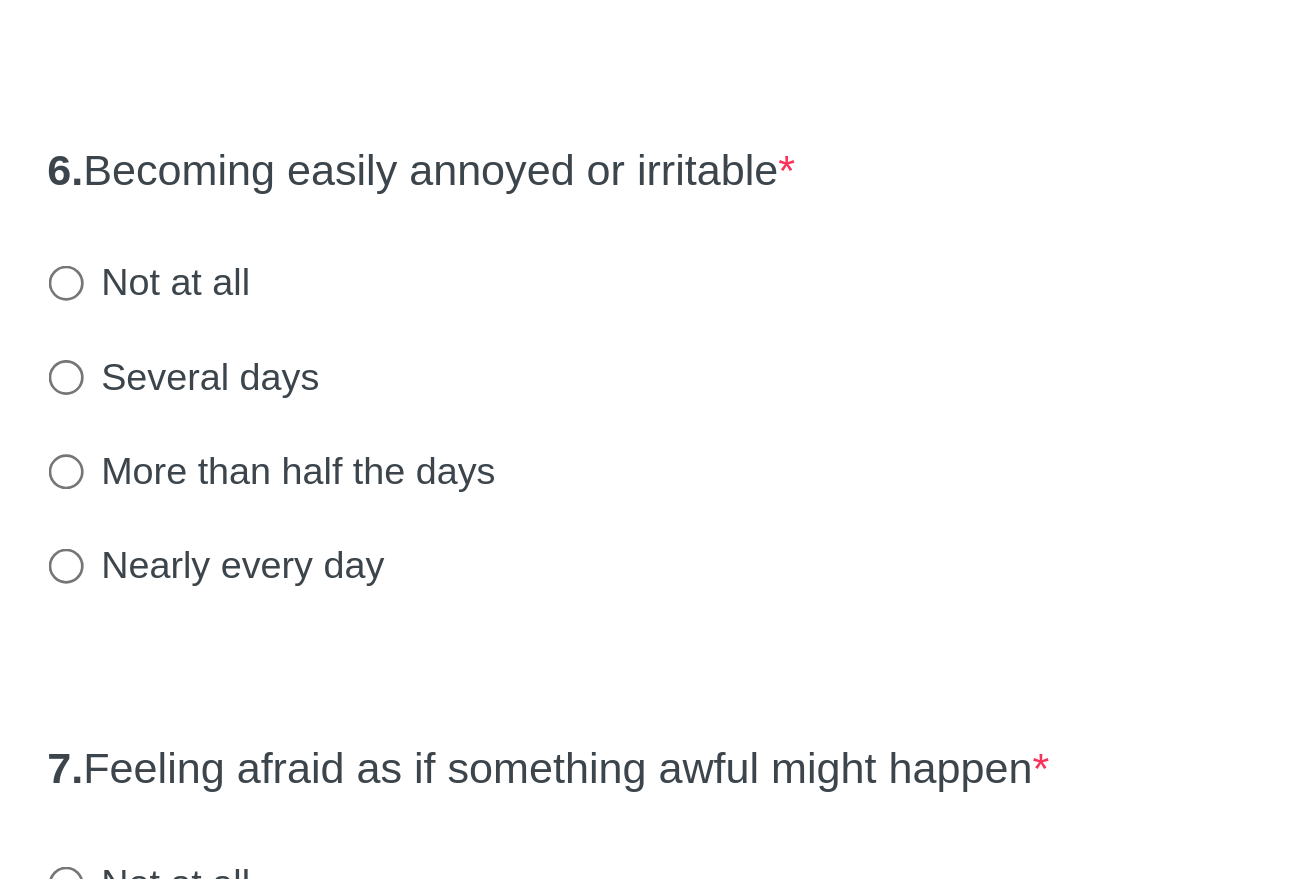 scroll, scrollTop: 769, scrollLeft: 0, axis: vertical 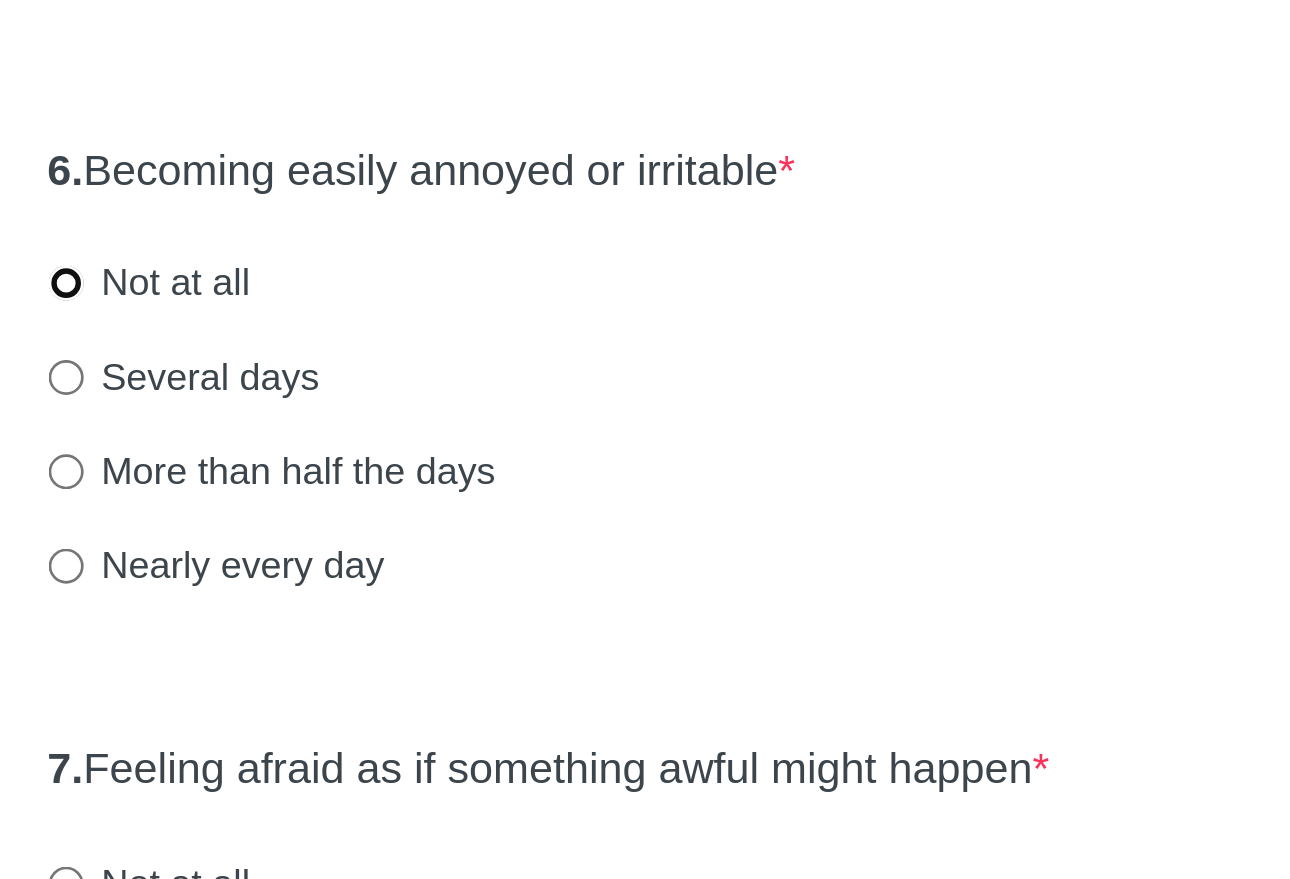 click on "Not at all" at bounding box center (384, 657) 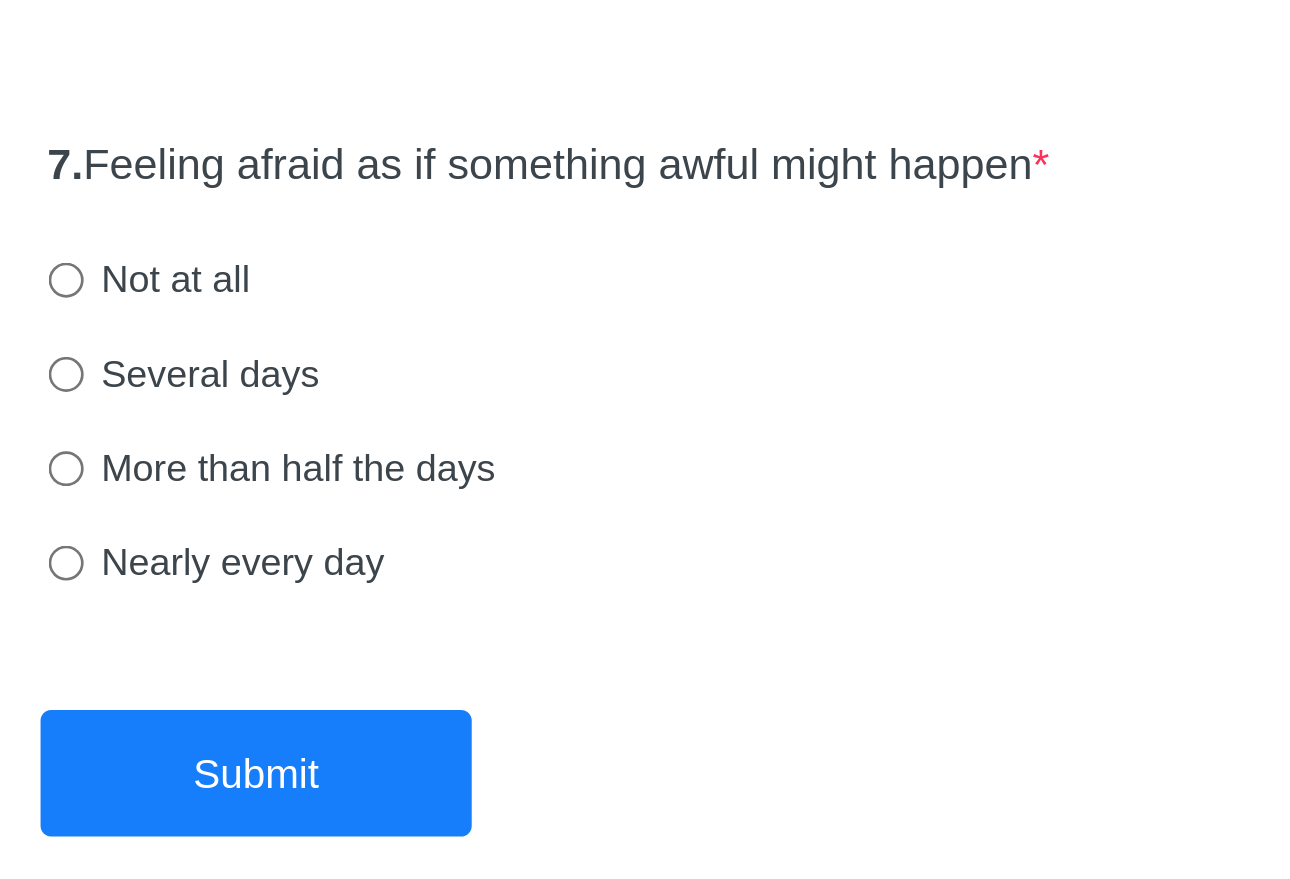 scroll, scrollTop: 994, scrollLeft: 0, axis: vertical 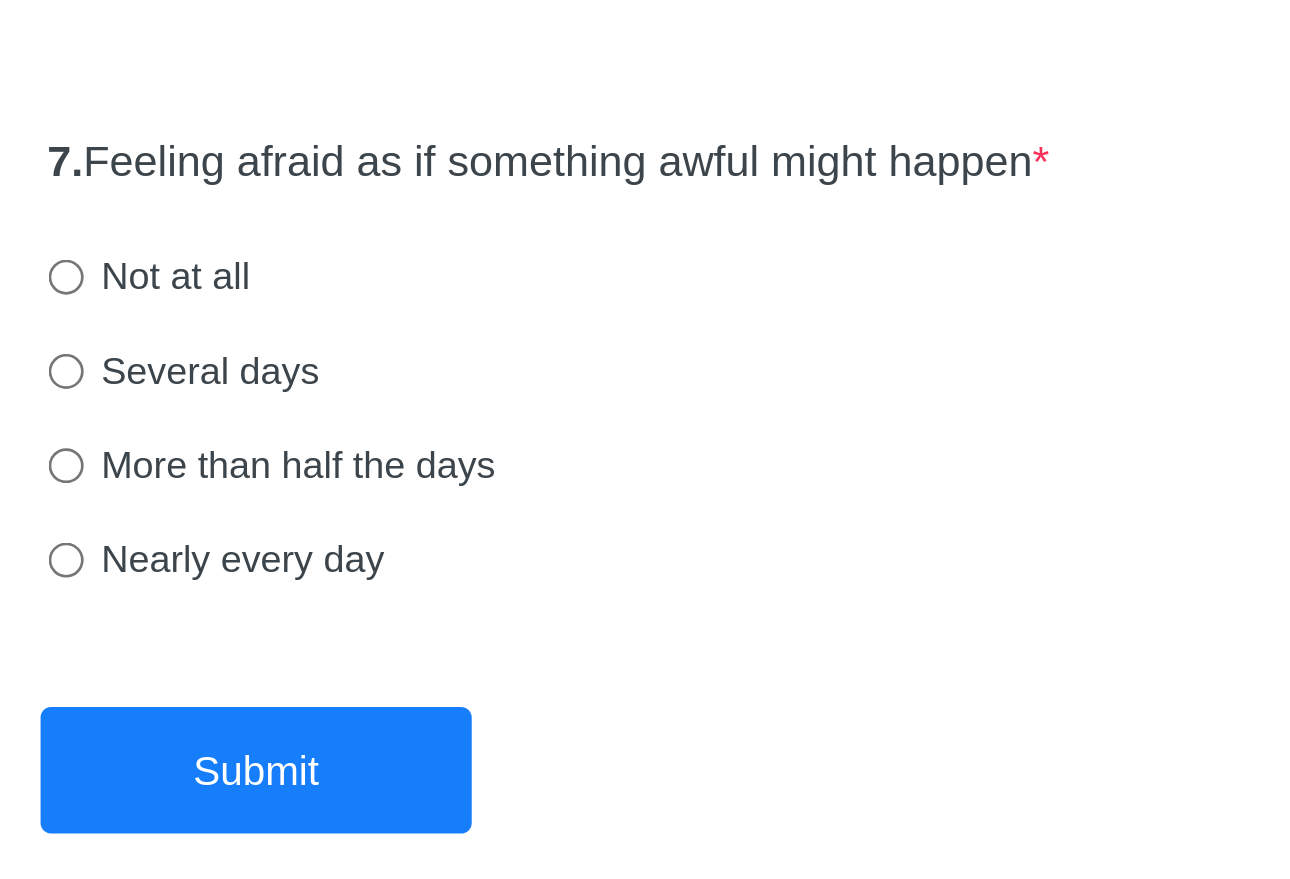 click on "Not at all" at bounding box center [415, 655] 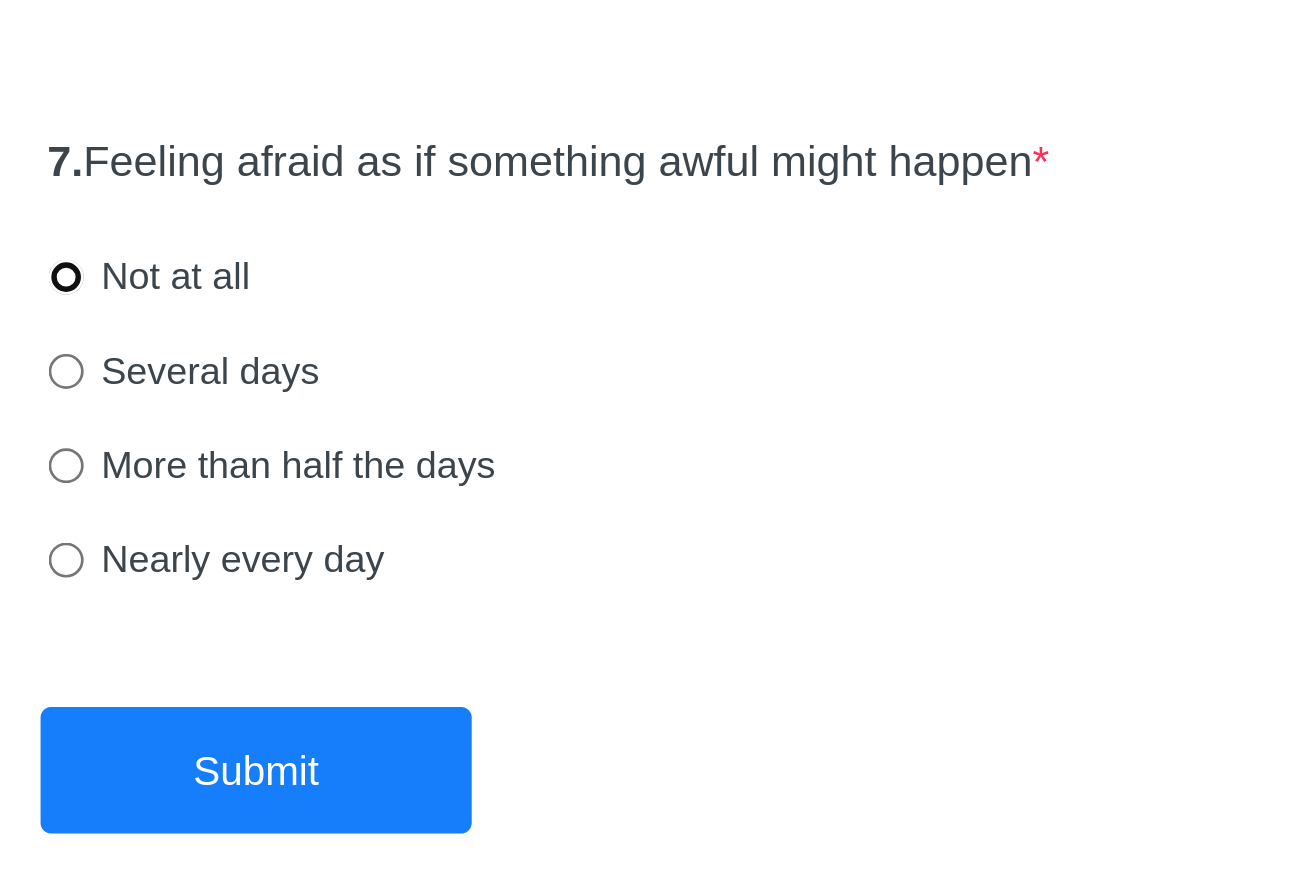 click on "Not at all" at bounding box center [384, 655] 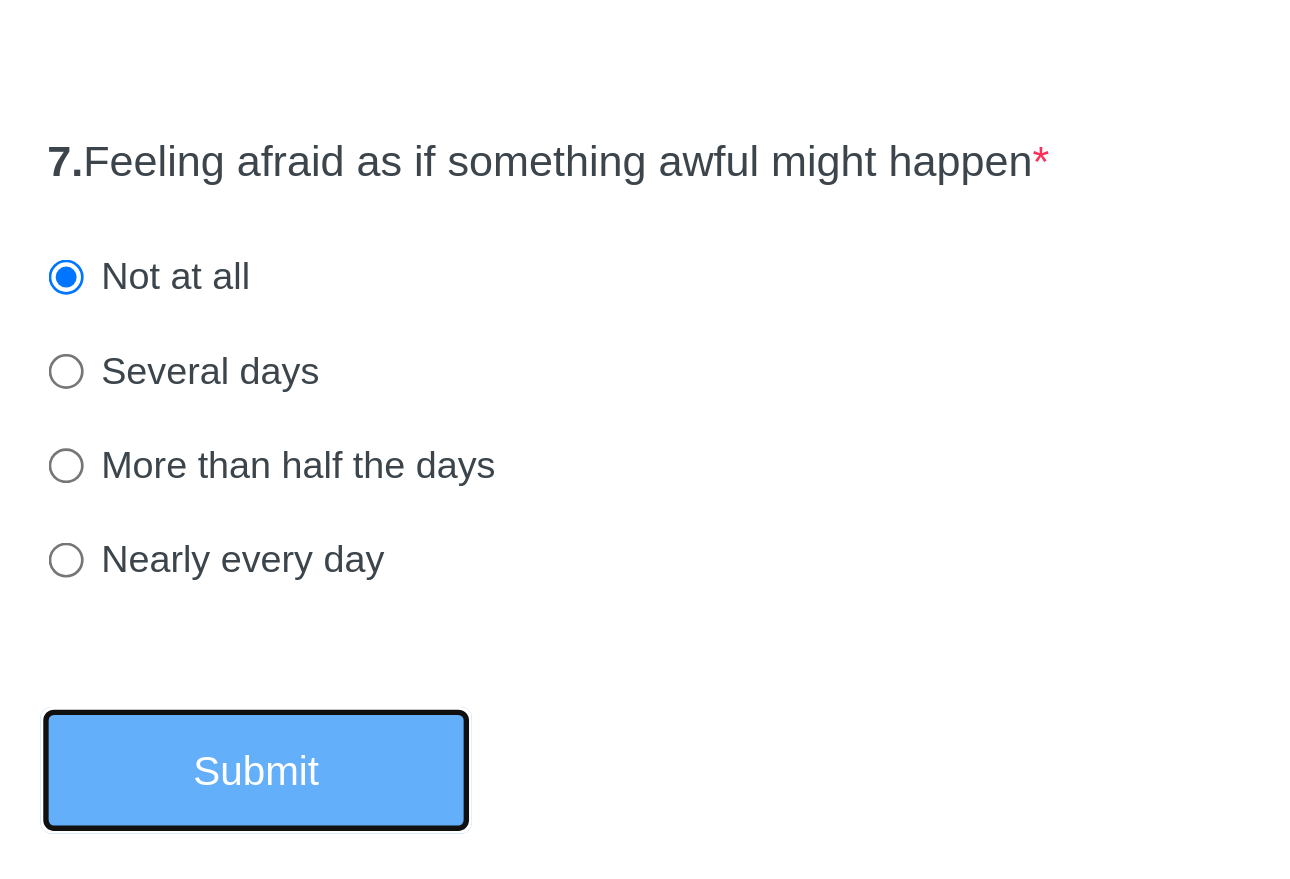 click on "Submit" at bounding box center (455, 838) 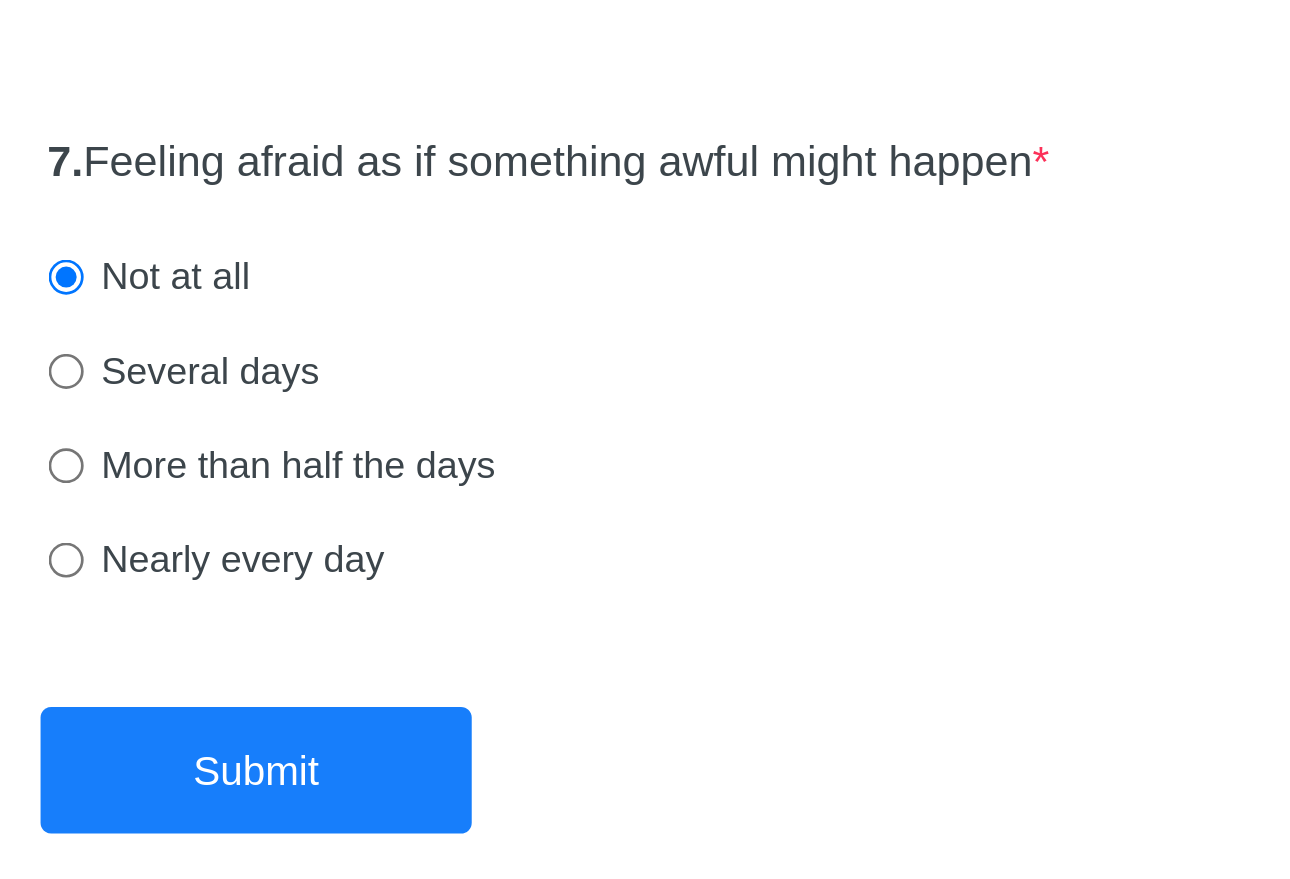scroll, scrollTop: 0, scrollLeft: 0, axis: both 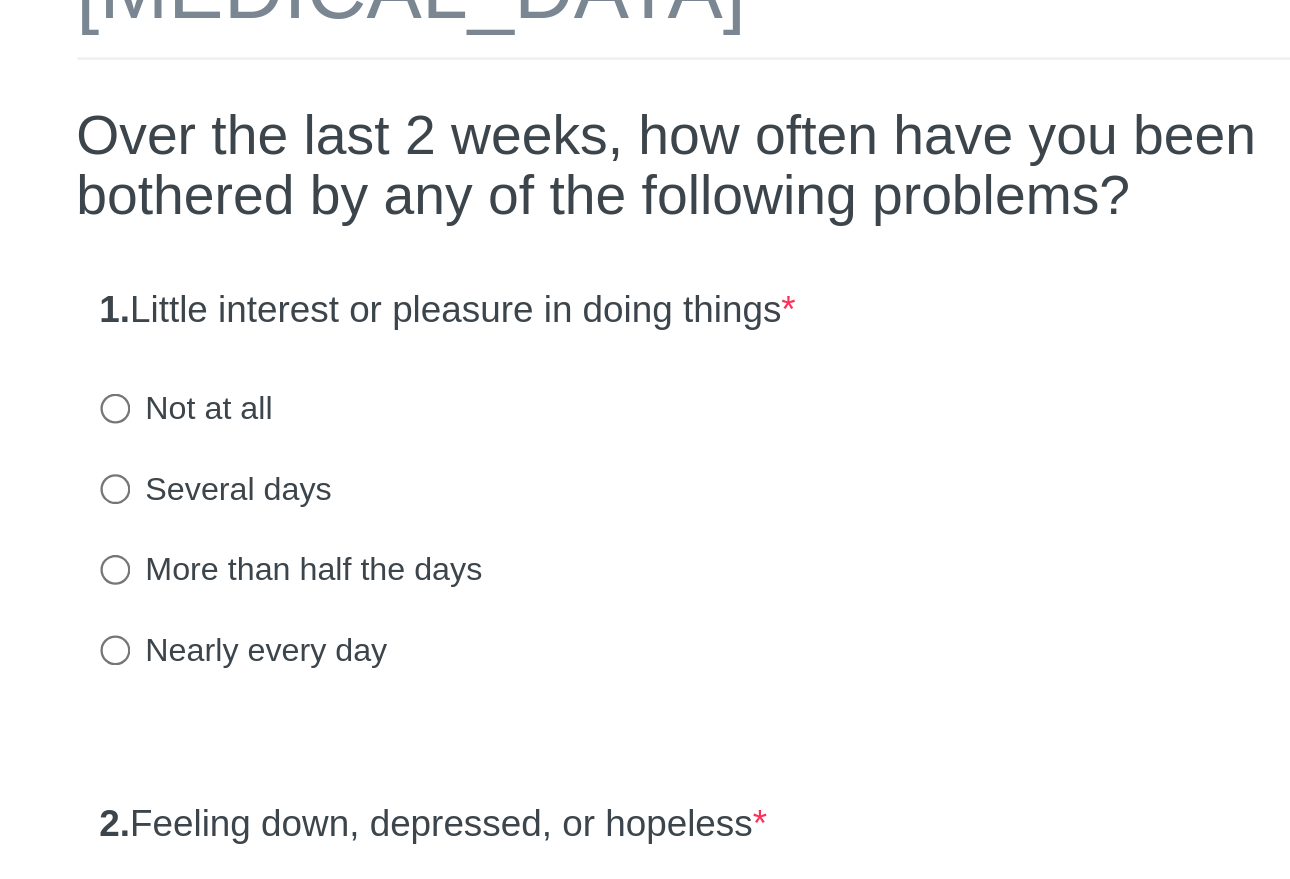 click on "Not at all" at bounding box center (415, 312) 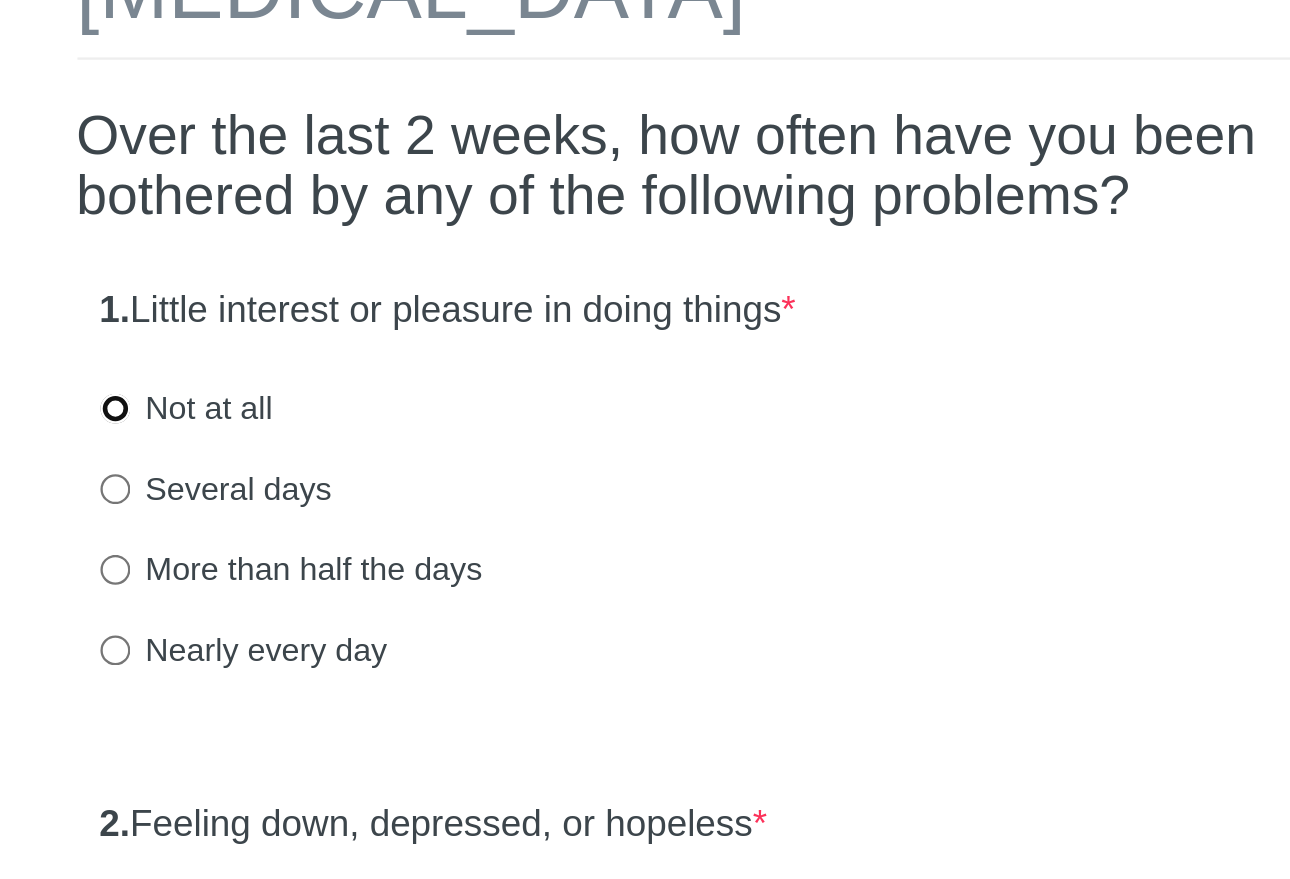 click on "Not at all" at bounding box center [384, 312] 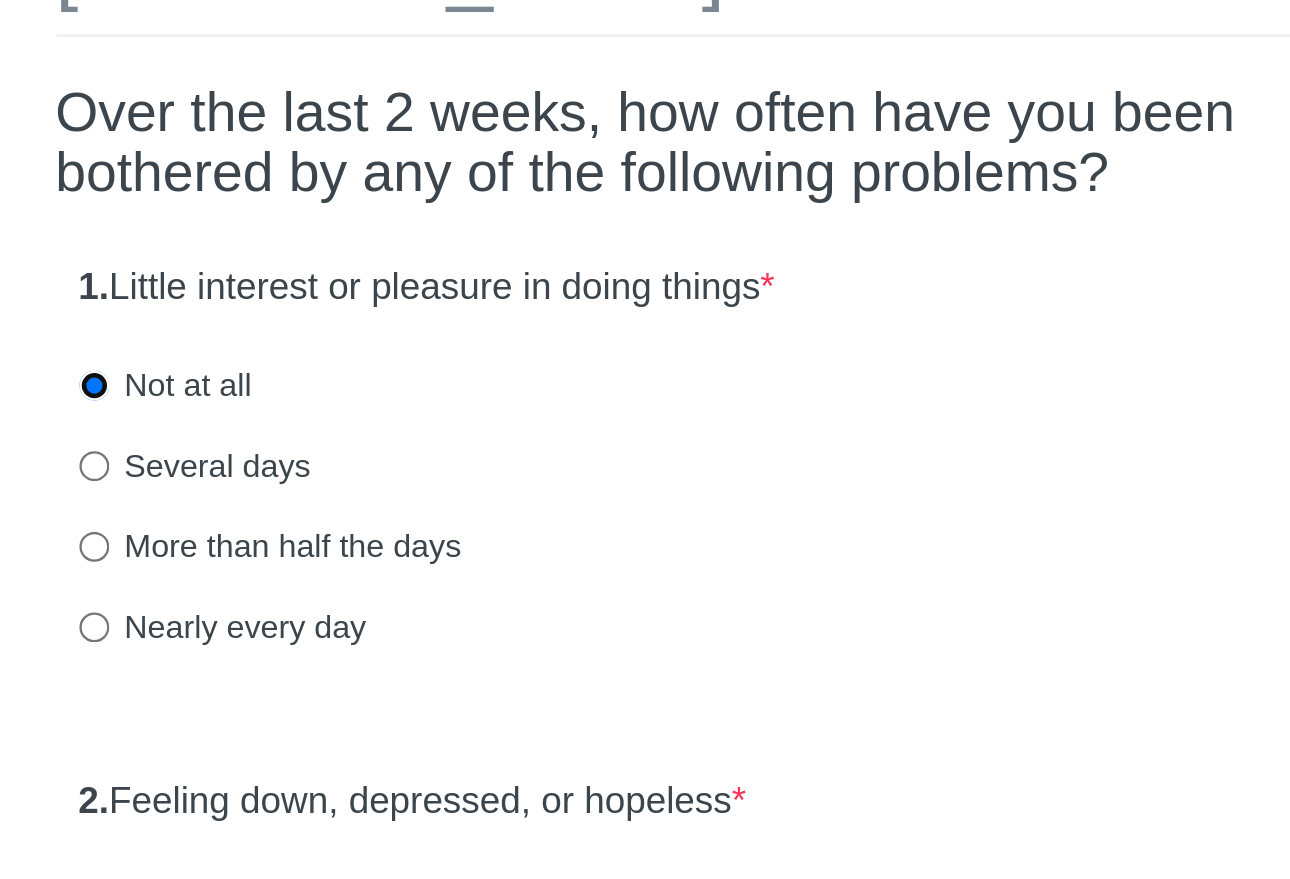 click on "Not at all" at bounding box center (384, 312) 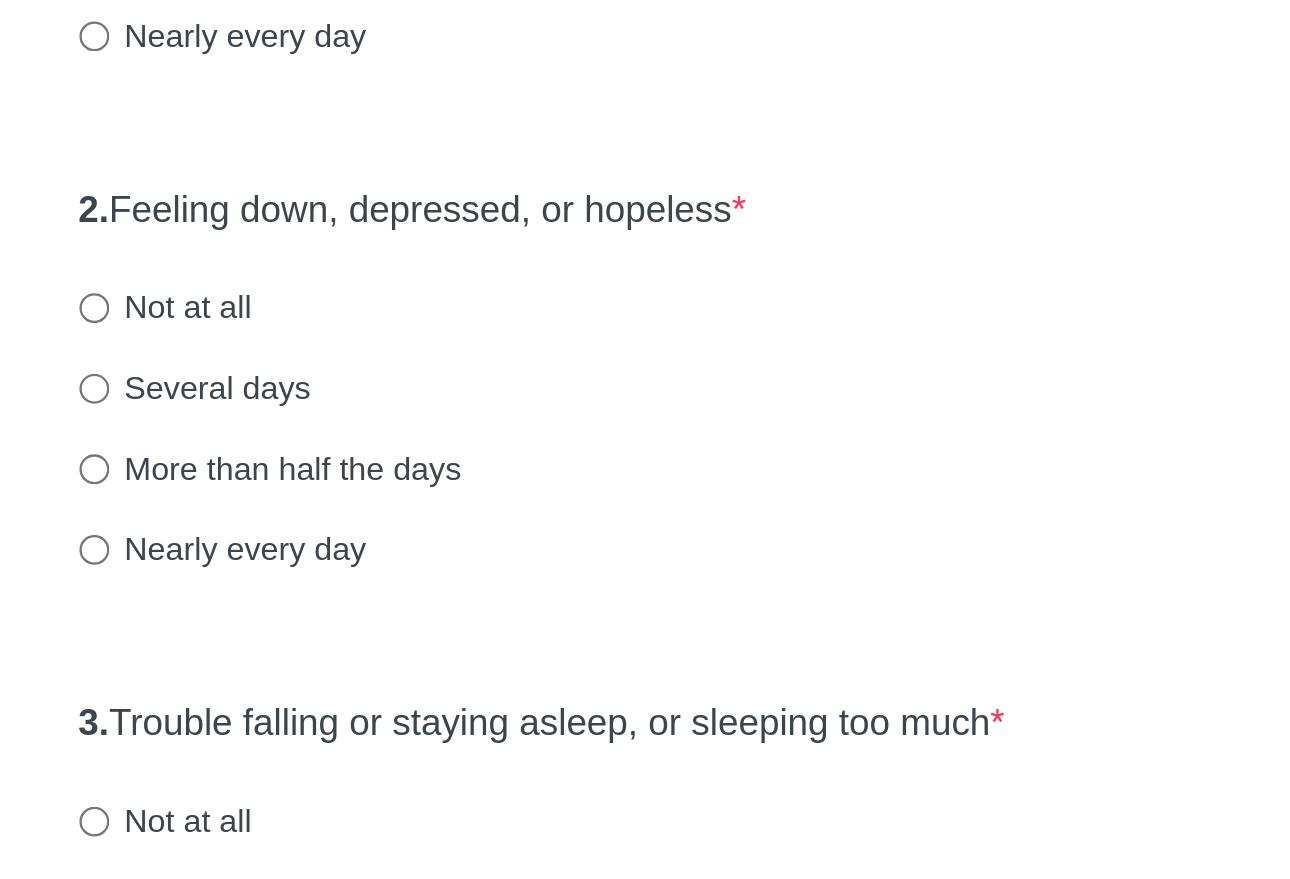 click on "Not at all" at bounding box center (415, 535) 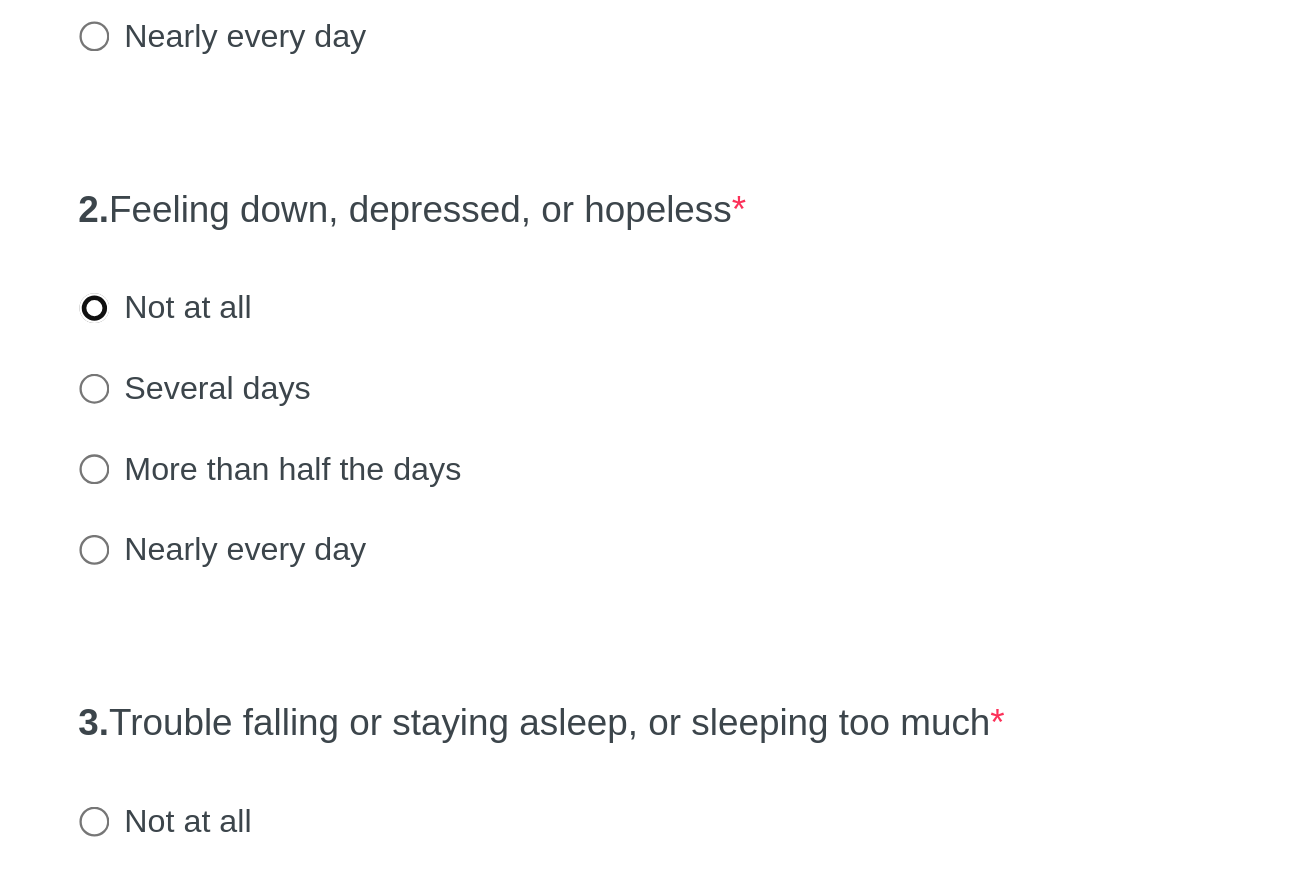 radio on "true" 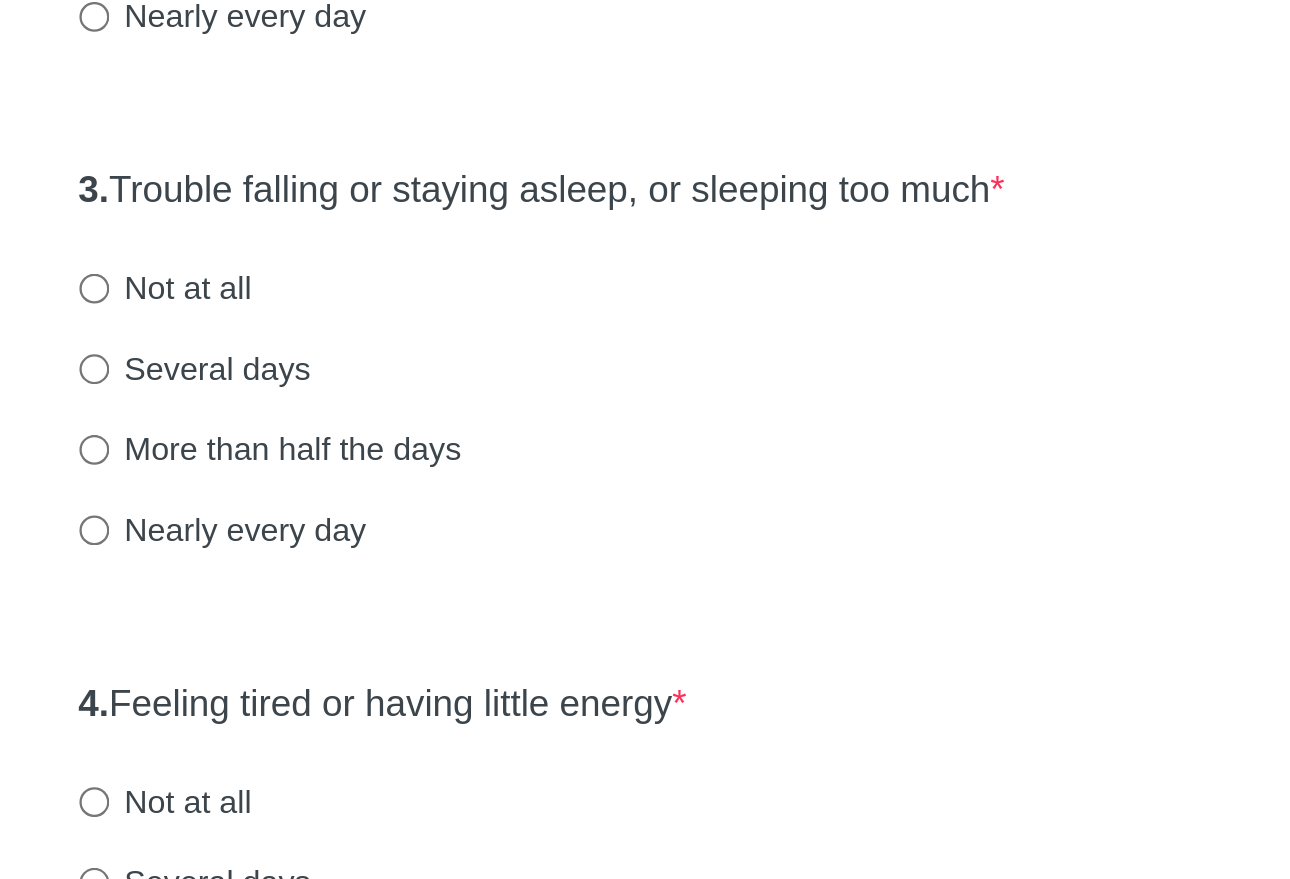 scroll, scrollTop: 154, scrollLeft: 0, axis: vertical 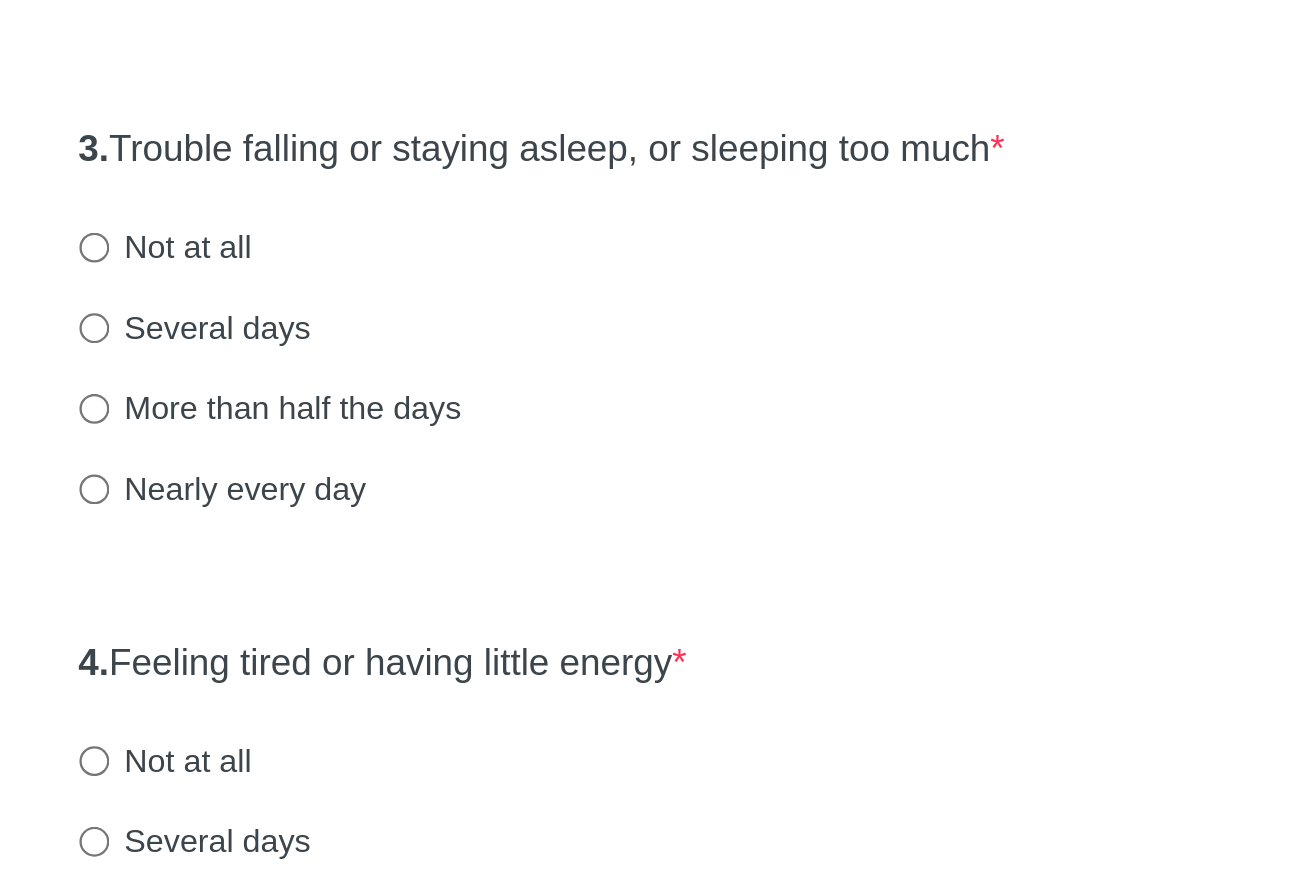 click on "More than half the days" at bounding box center (461, 674) 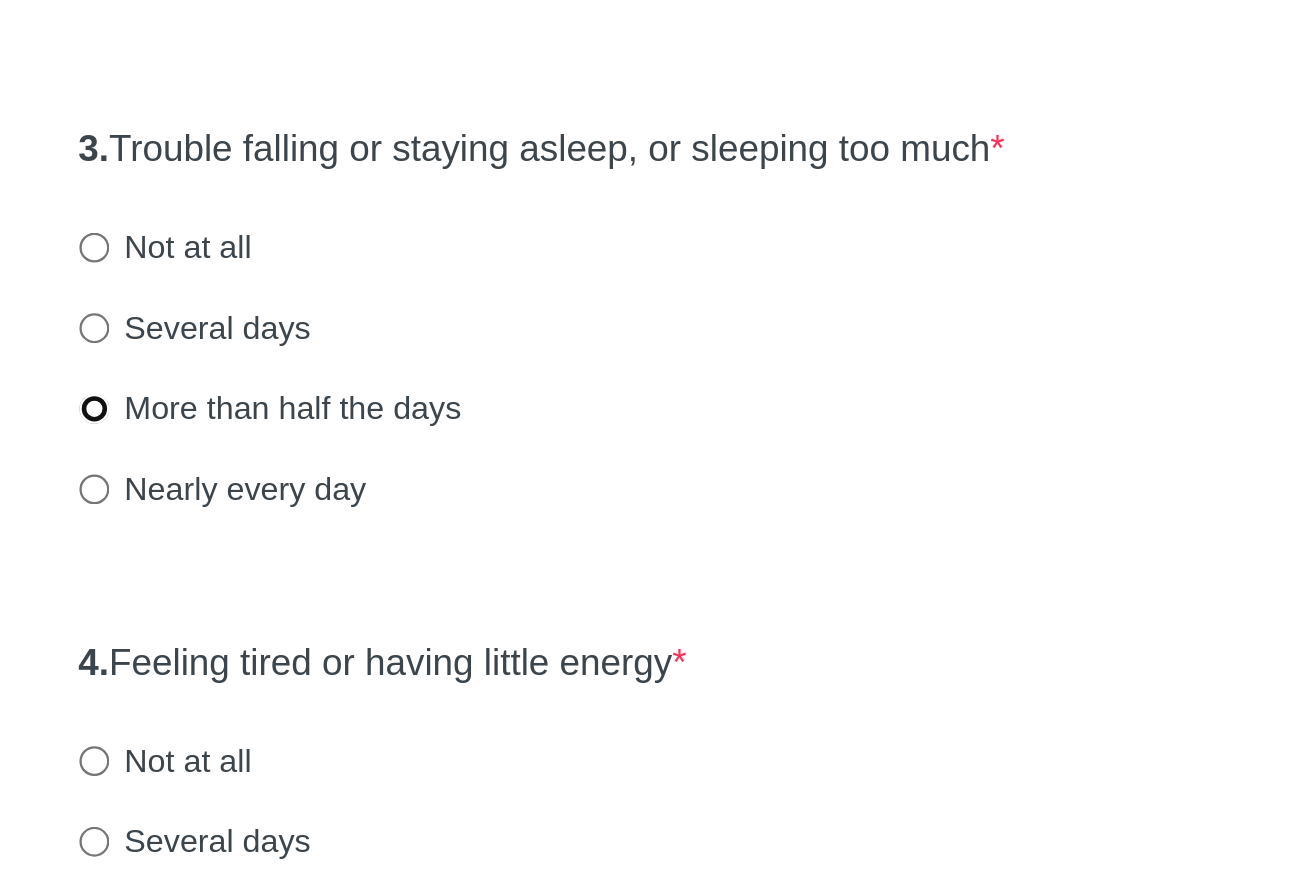 click on "More than half the days" at bounding box center [384, 674] 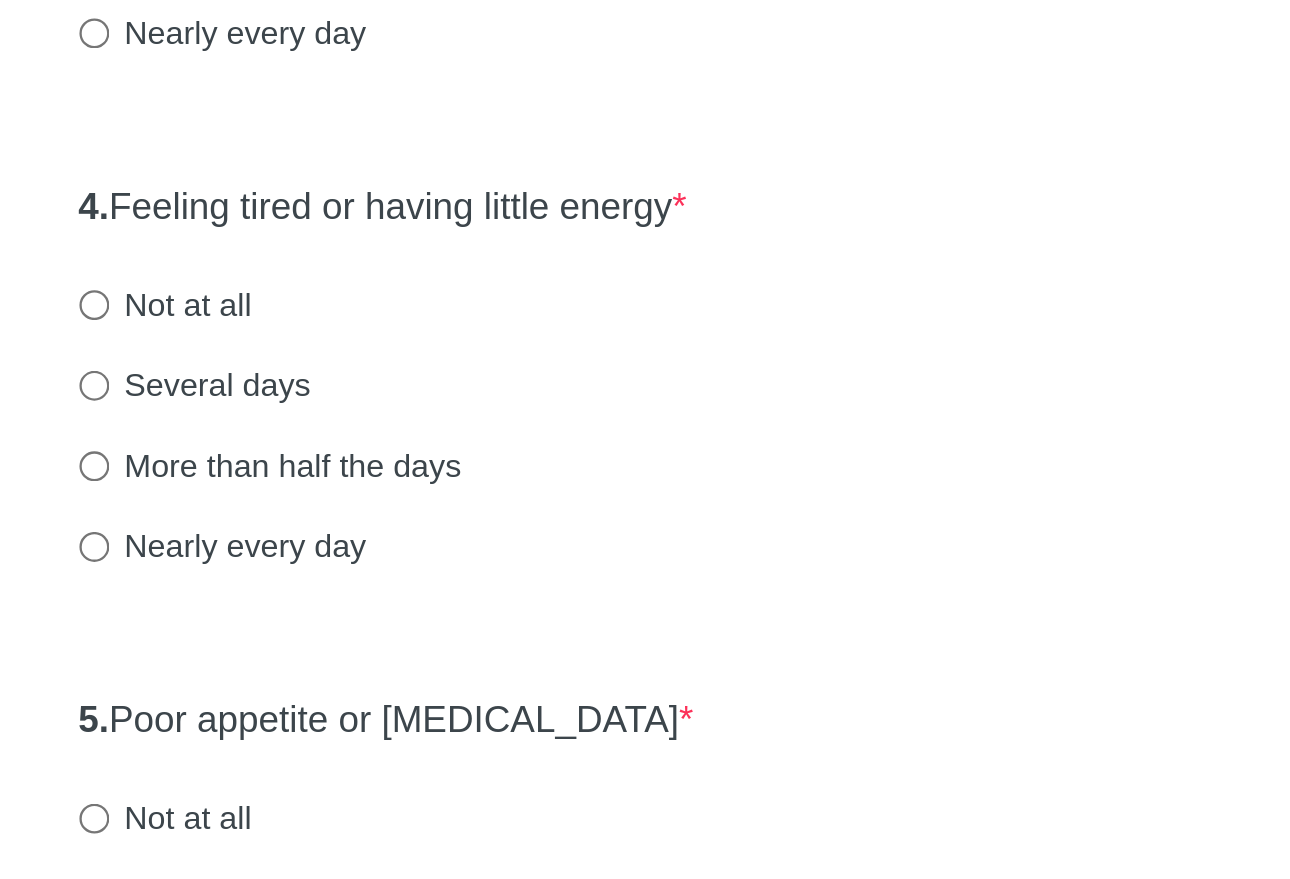 scroll, scrollTop: 354, scrollLeft: 0, axis: vertical 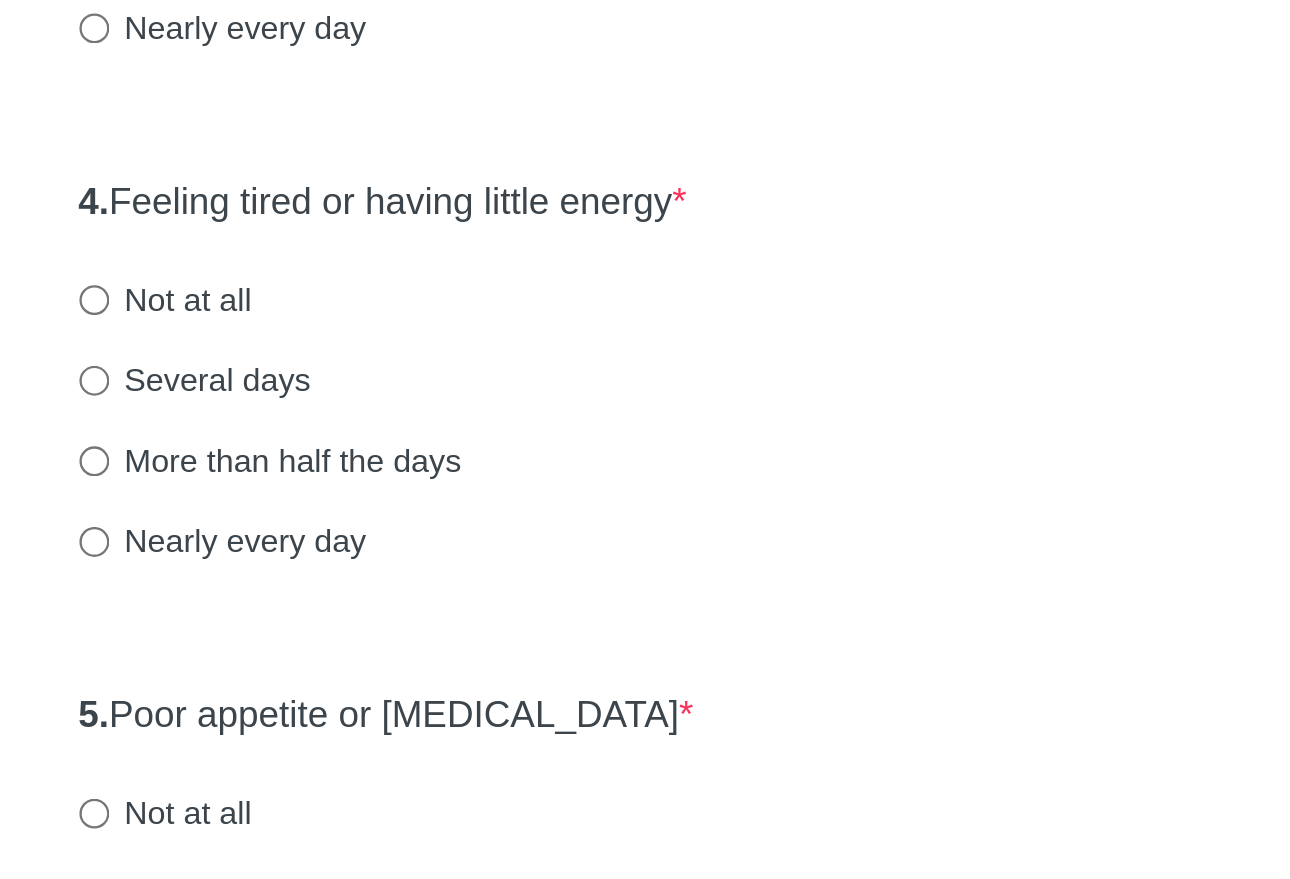 click on "More than half the days" at bounding box center [461, 697] 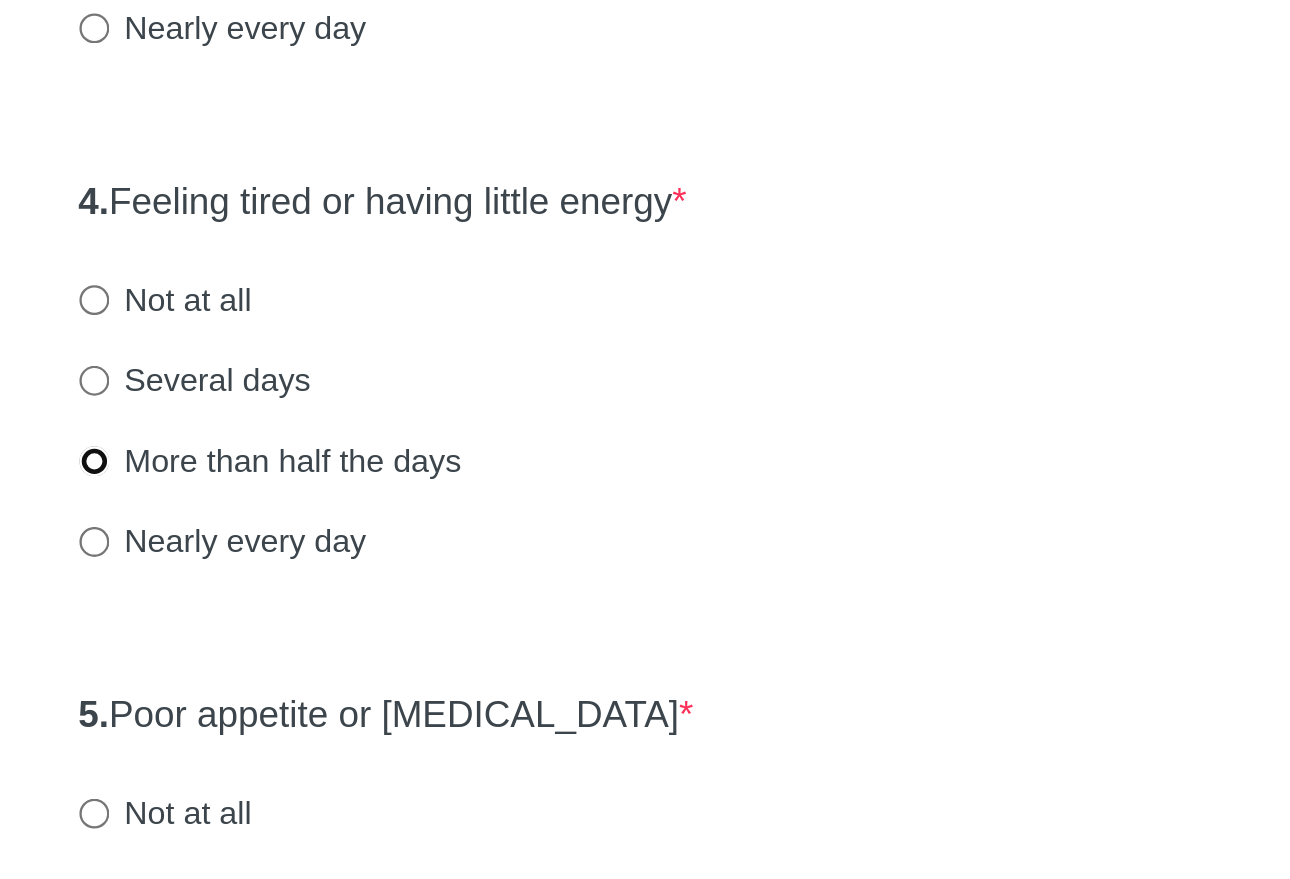 click on "More than half the days" at bounding box center (384, 697) 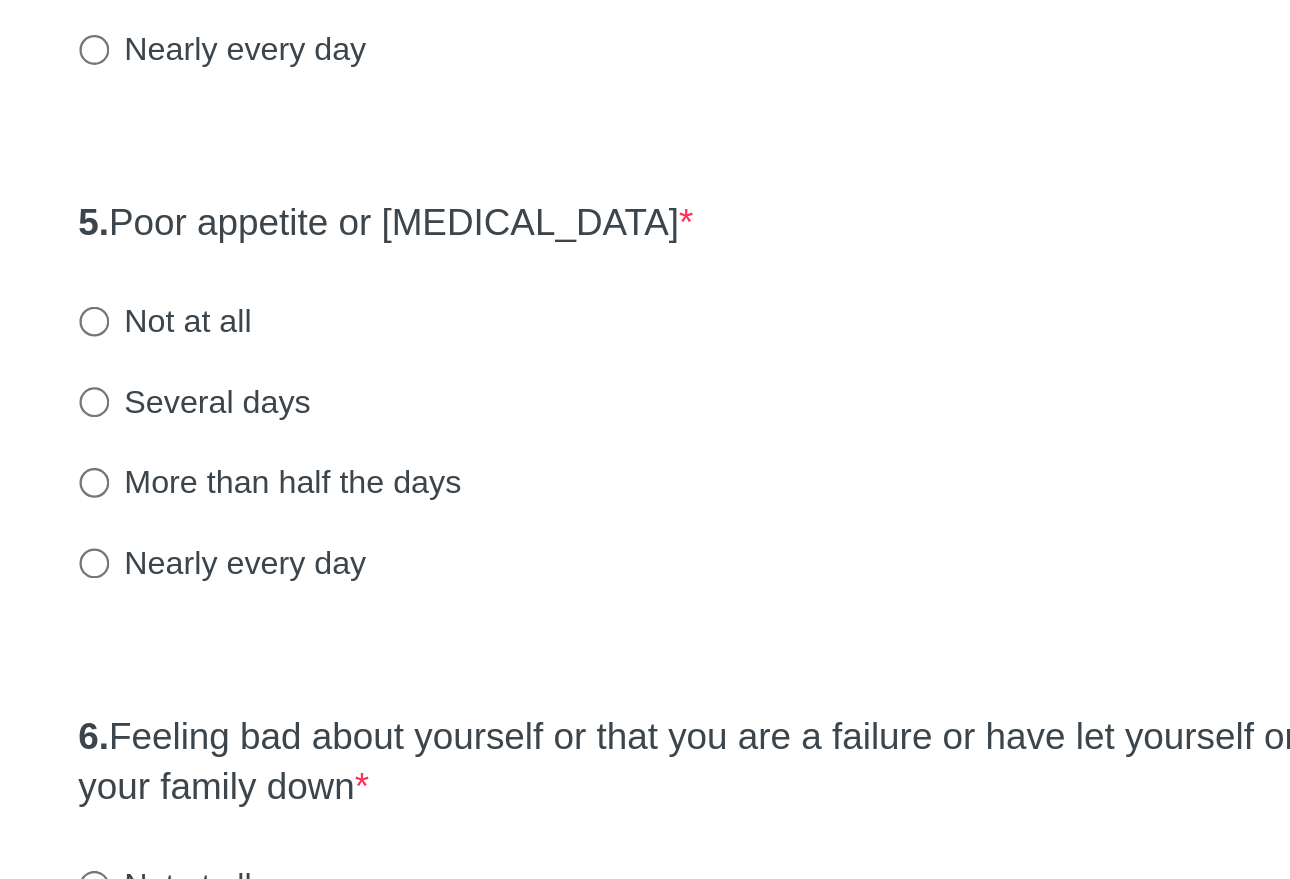 scroll, scrollTop: 573, scrollLeft: 0, axis: vertical 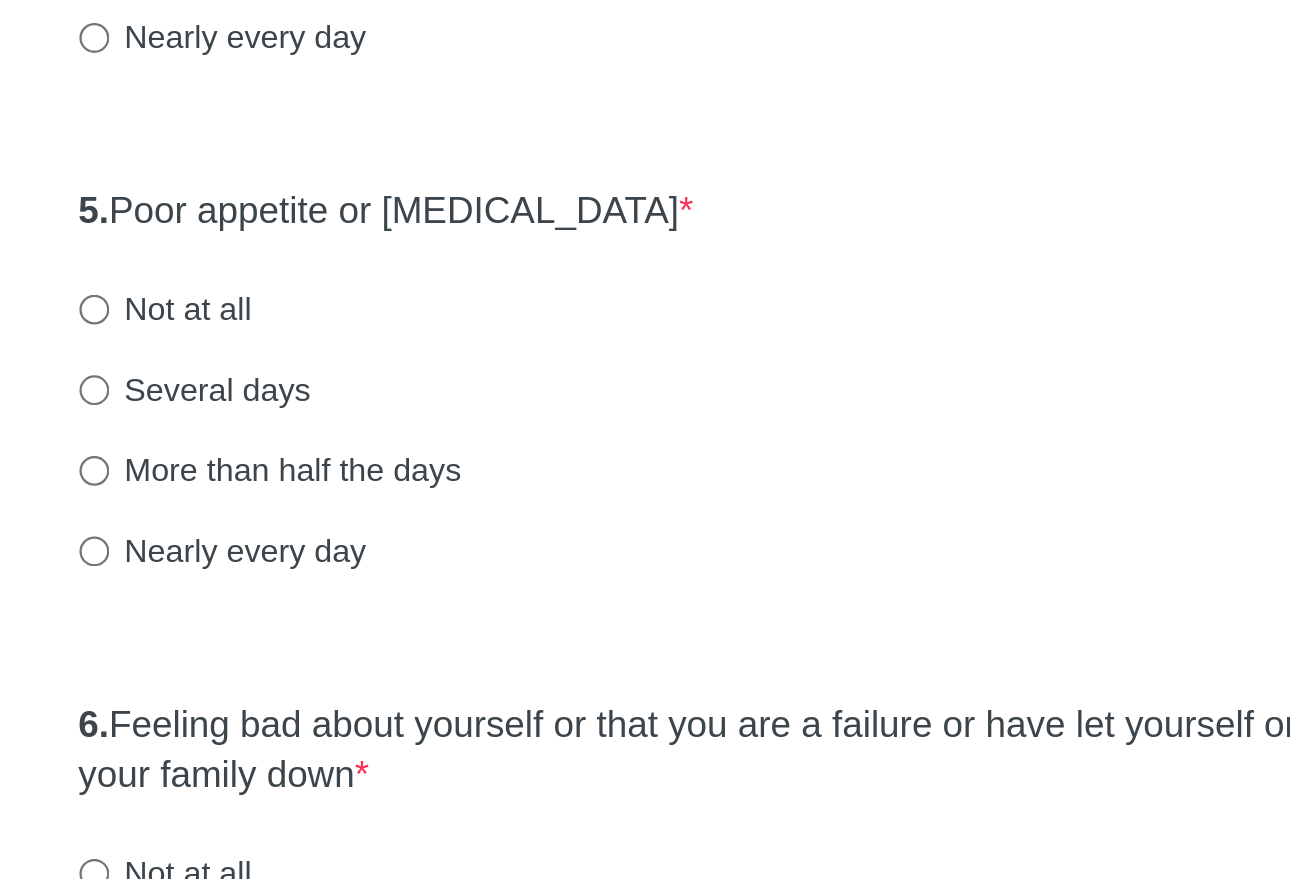 click on "Nearly every day" at bounding box center (440, 736) 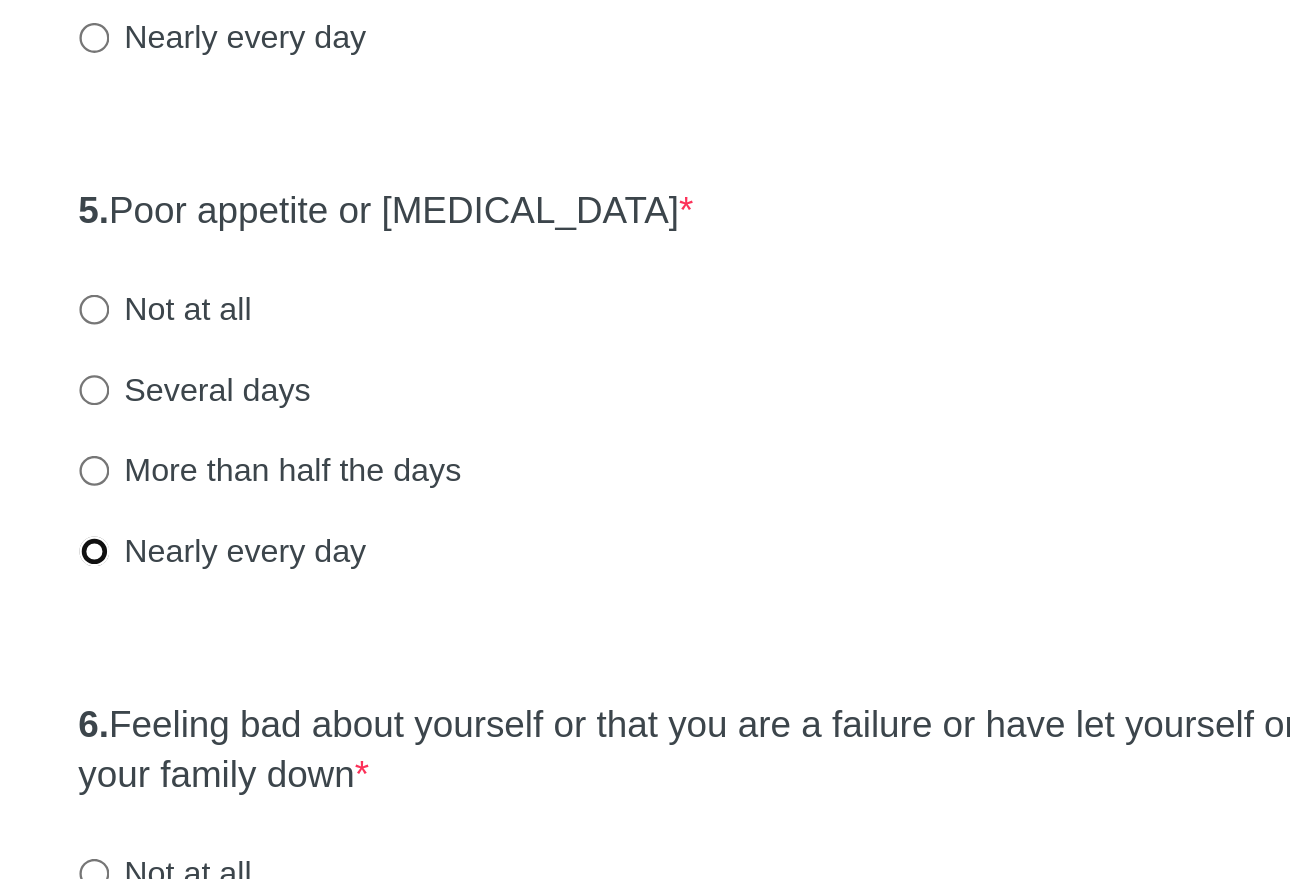 radio on "true" 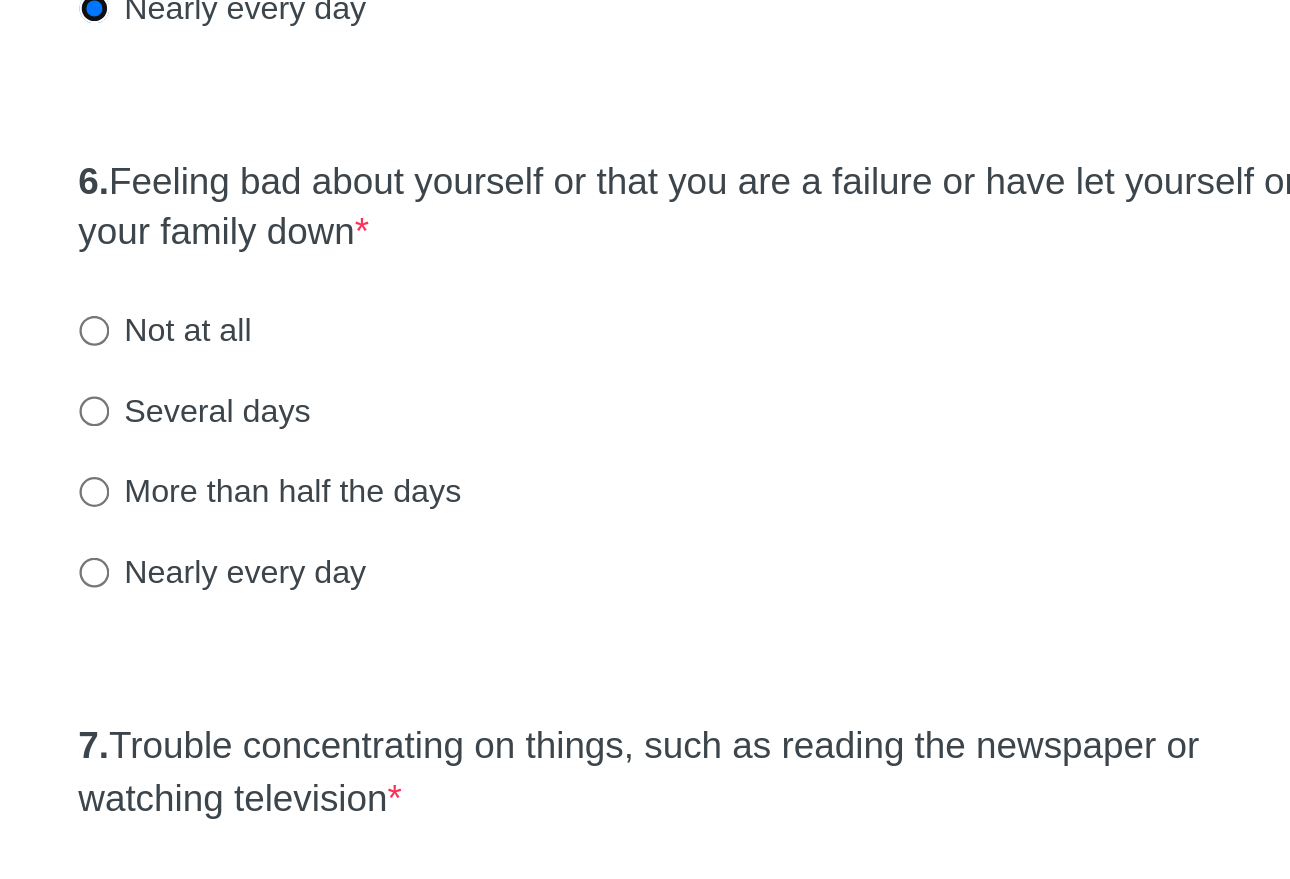 scroll, scrollTop: 810, scrollLeft: 0, axis: vertical 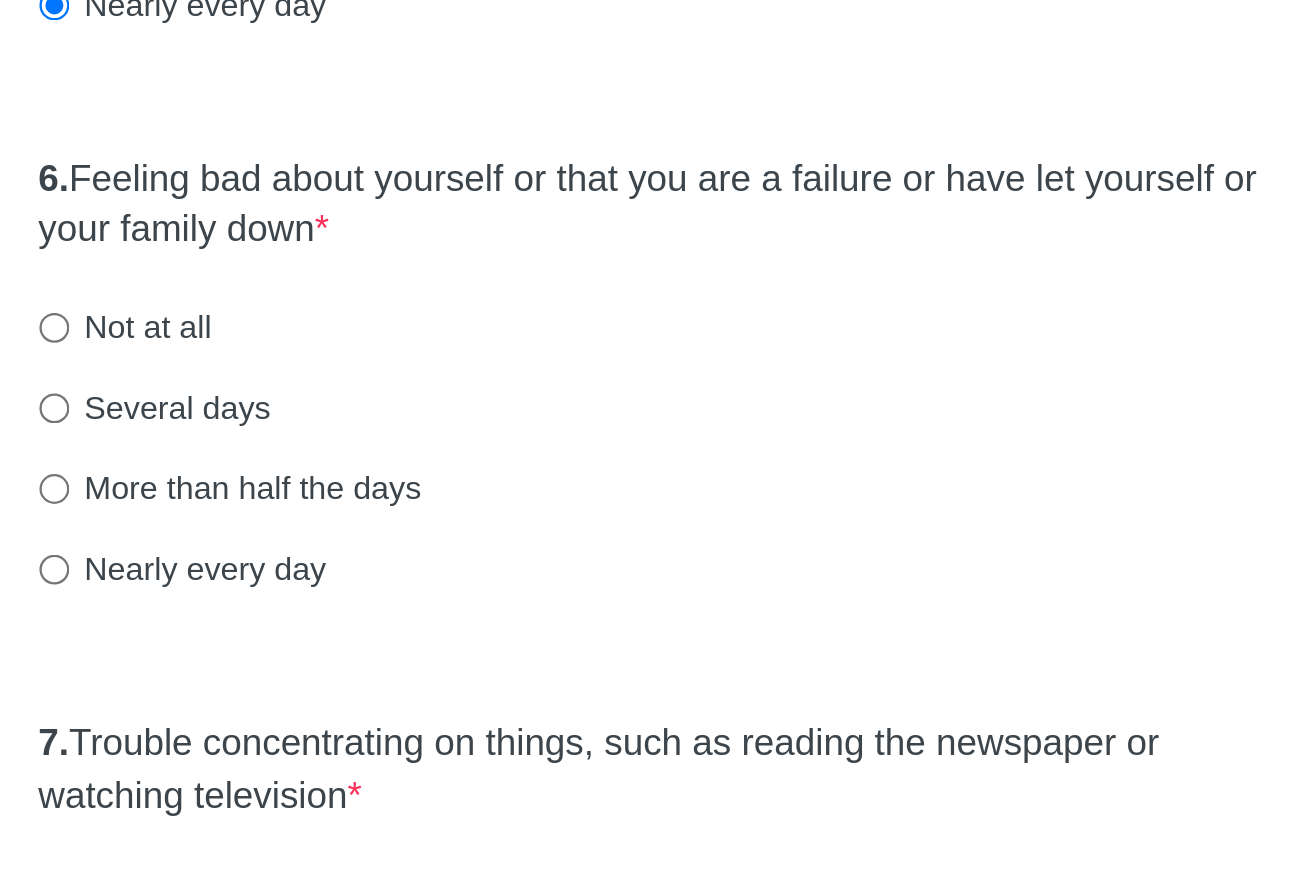 click on "Not at all" at bounding box center (415, 639) 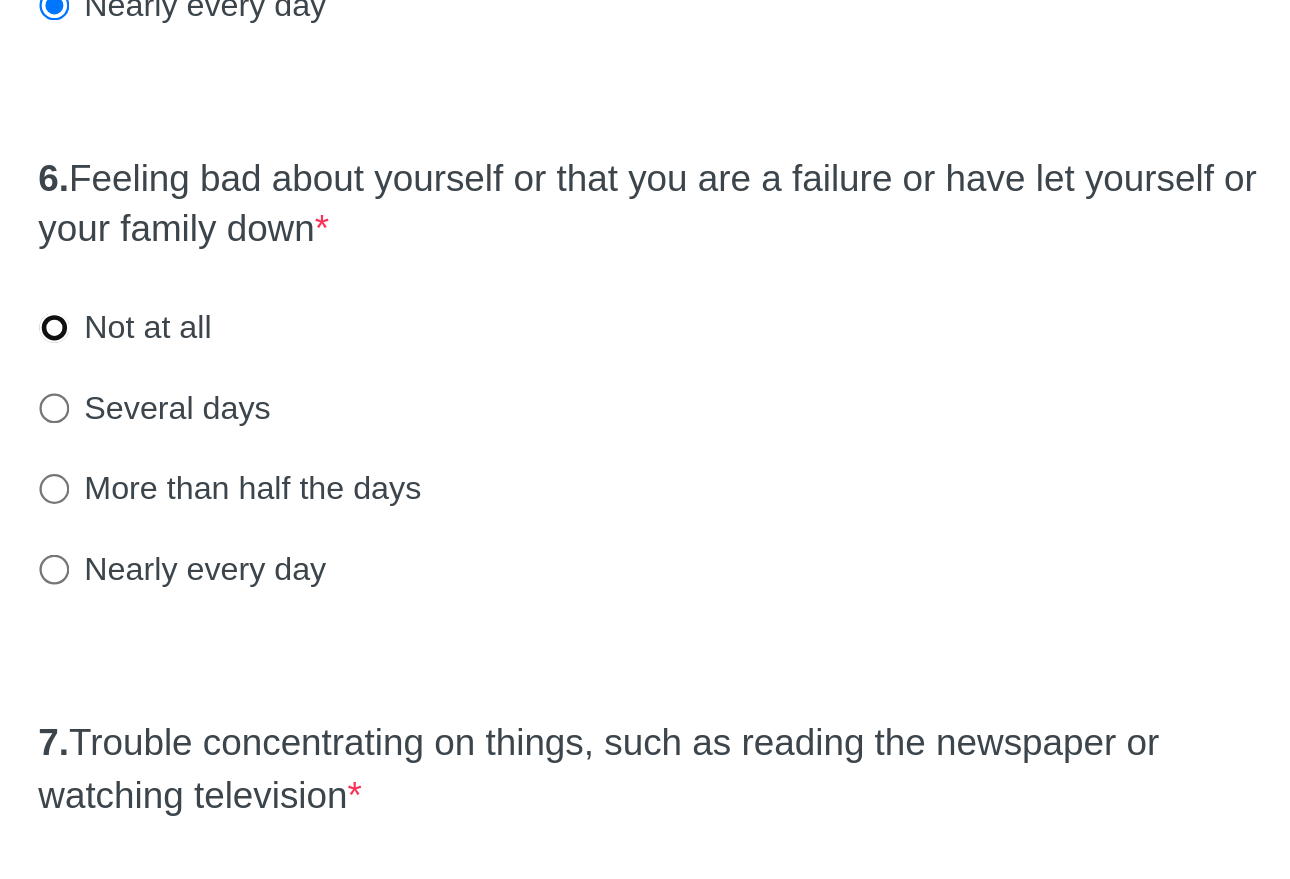 click on "Not at all" at bounding box center [384, 639] 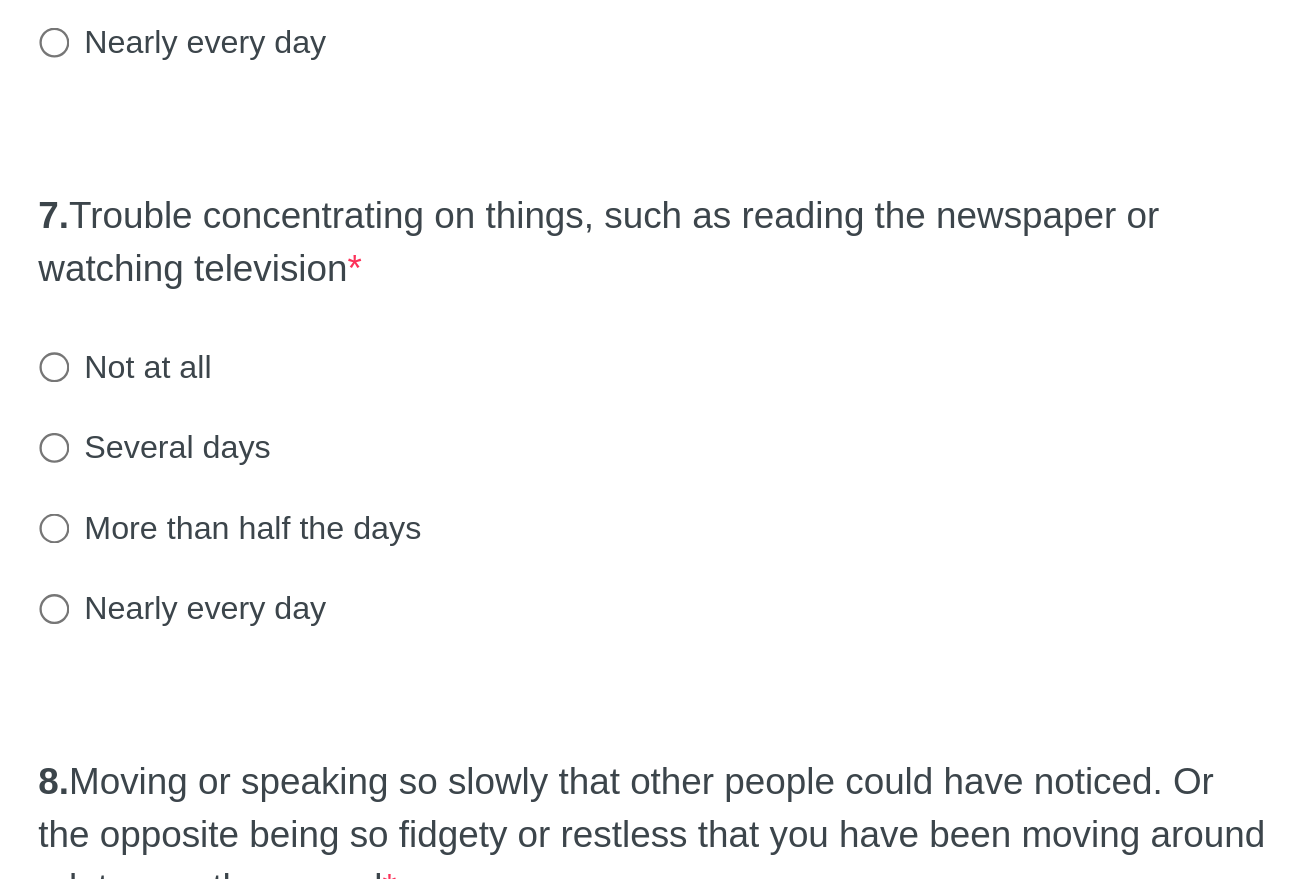 scroll, scrollTop: 1045, scrollLeft: 0, axis: vertical 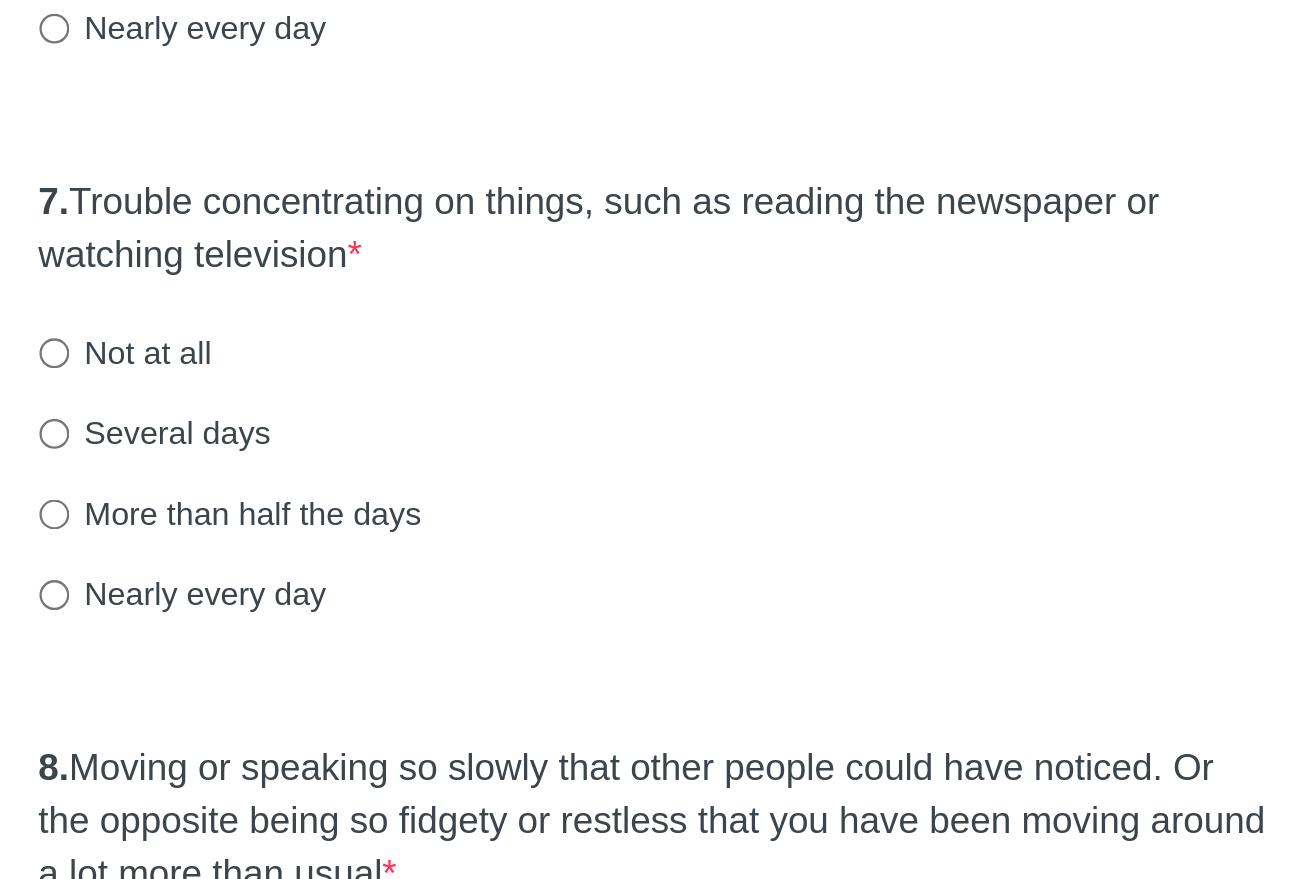 click on "Nearly every day" at bounding box center (440, 755) 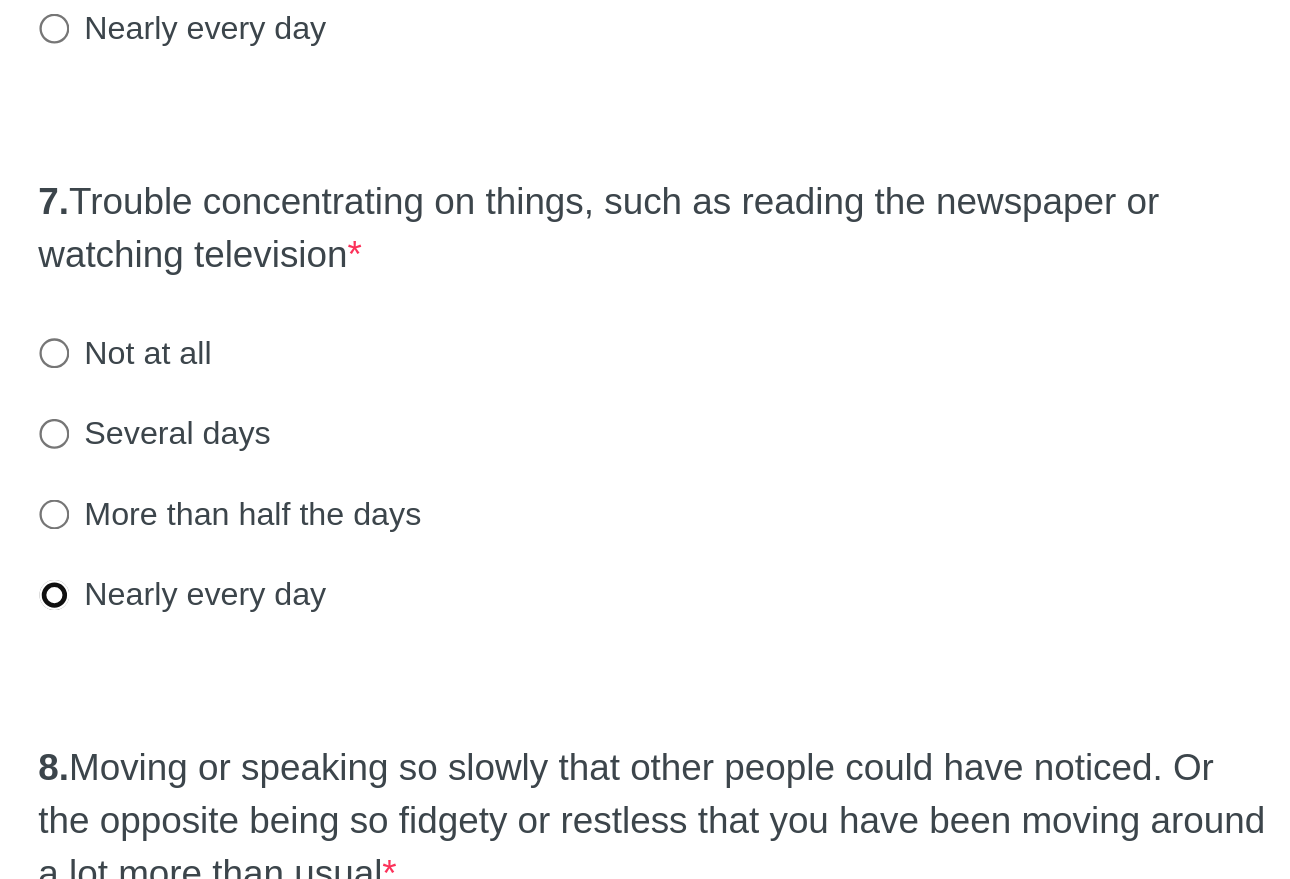 click on "Nearly every day" at bounding box center [384, 755] 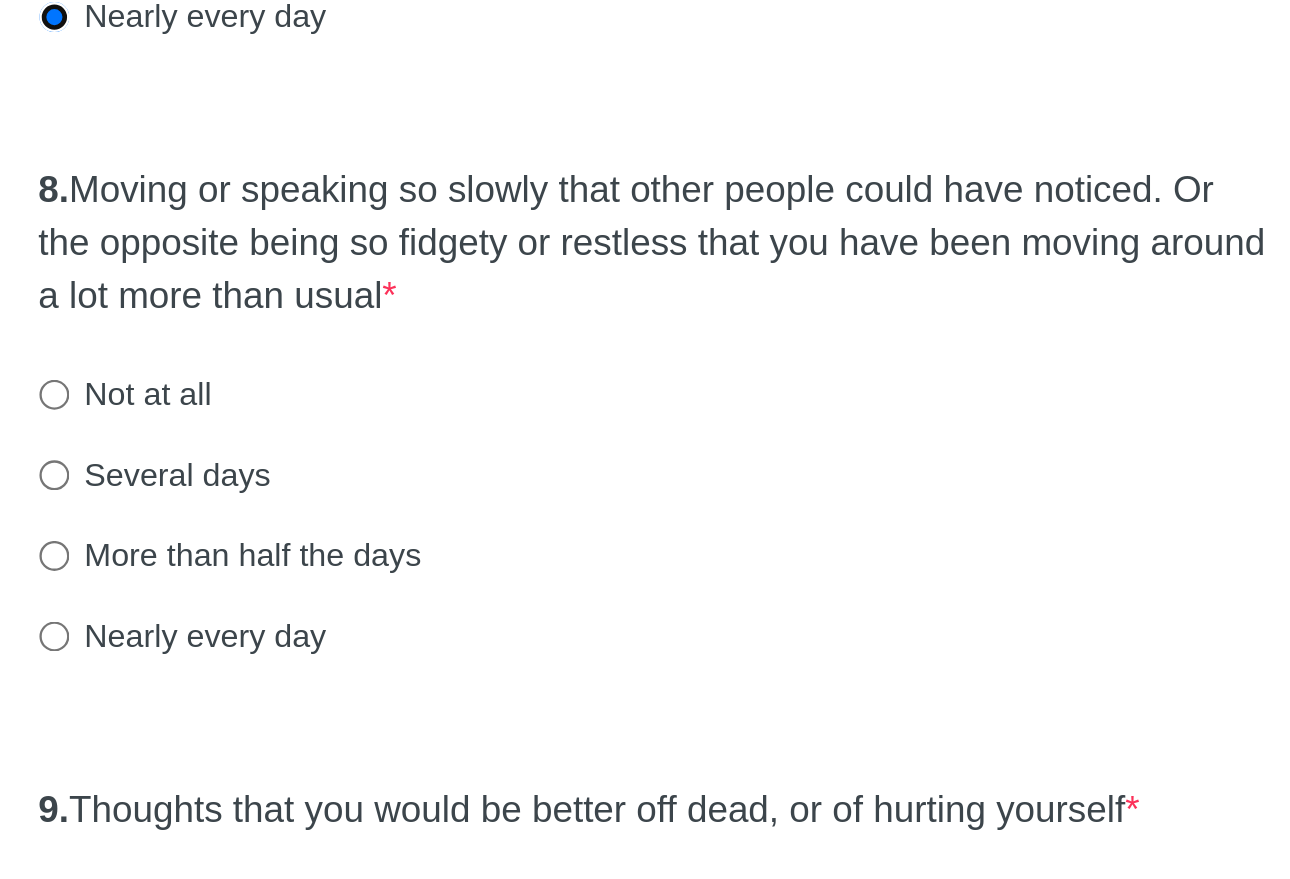 scroll, scrollTop: 1297, scrollLeft: 0, axis: vertical 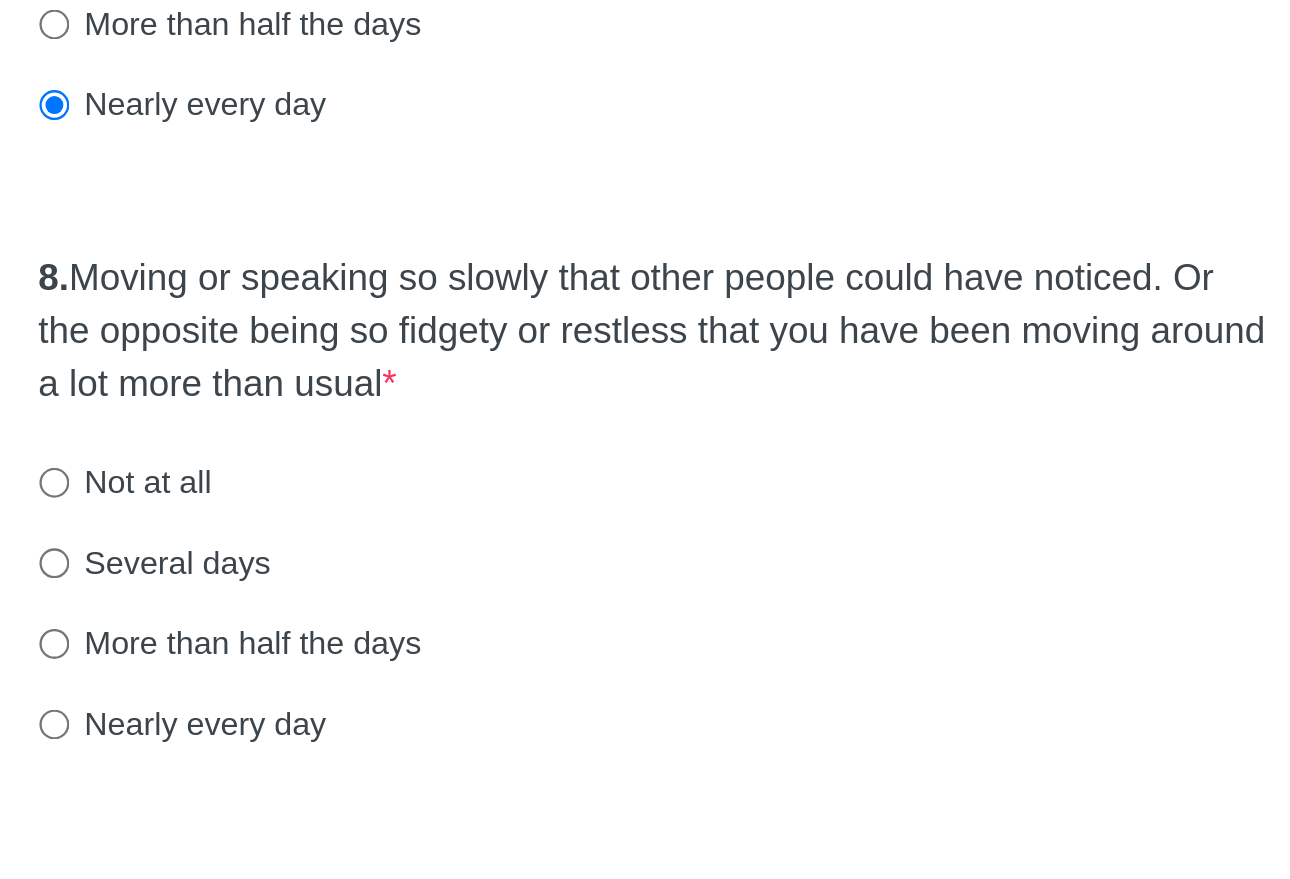 click on "Several days" at bounding box center [428, 702] 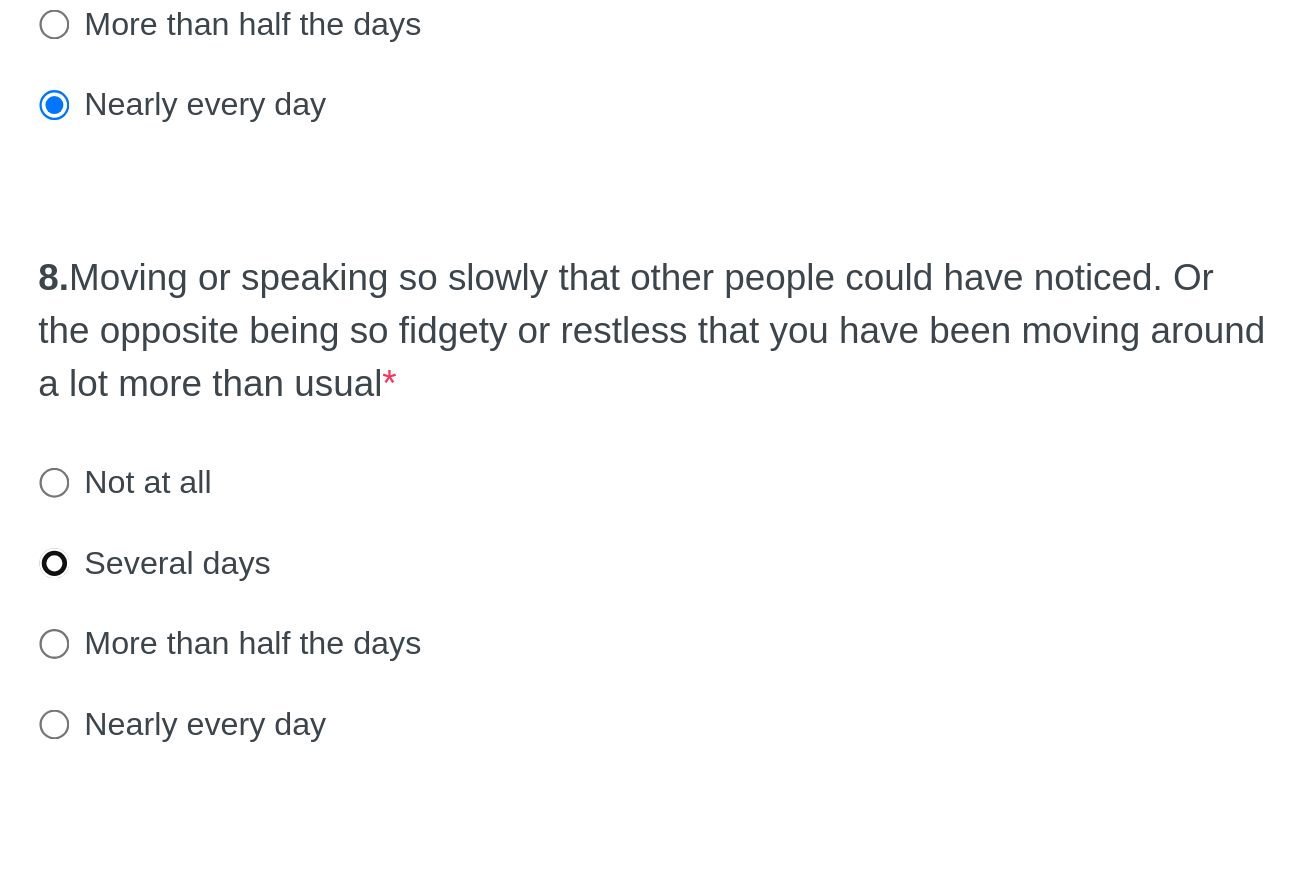 click on "Several days" at bounding box center [384, 702] 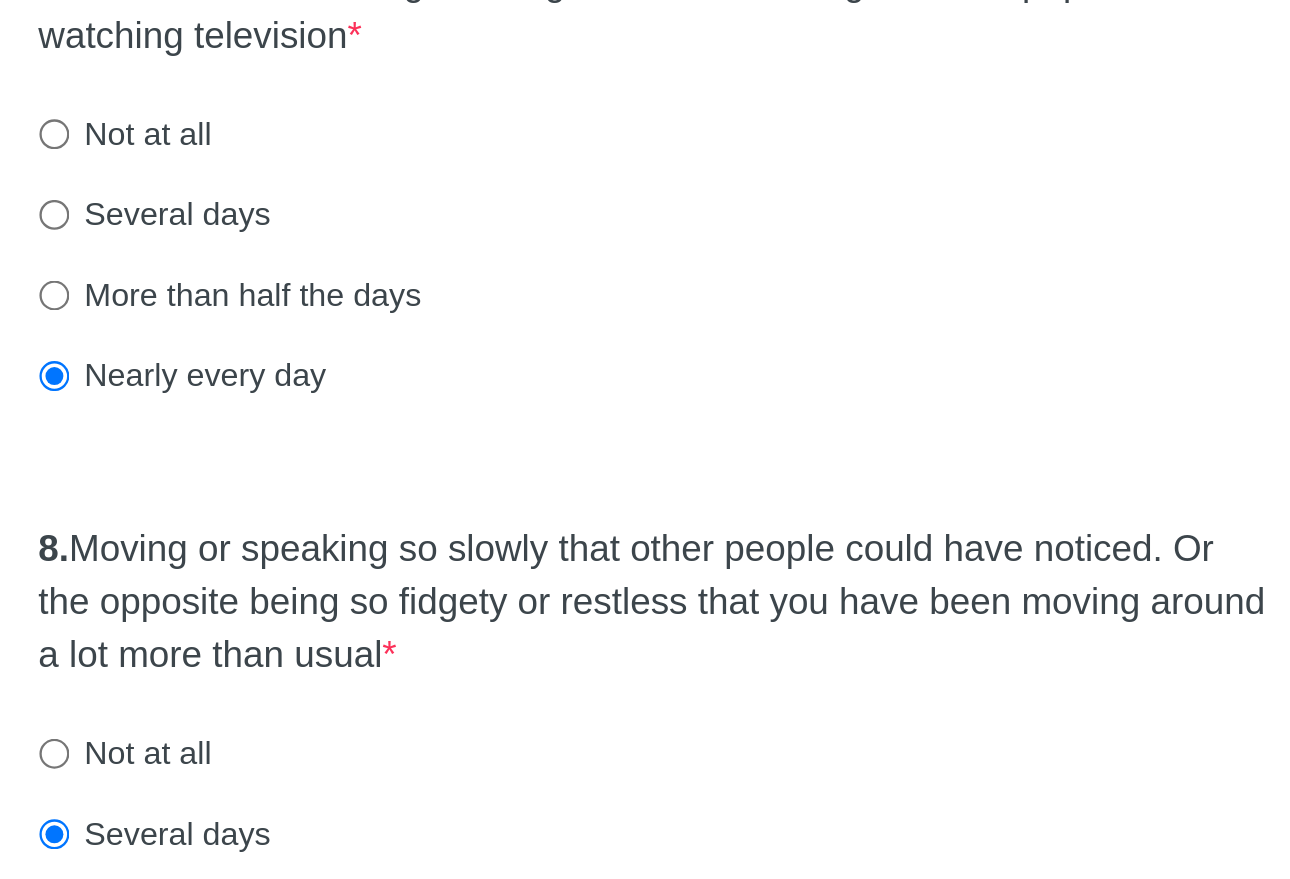 click on "Several days" at bounding box center (428, 433) 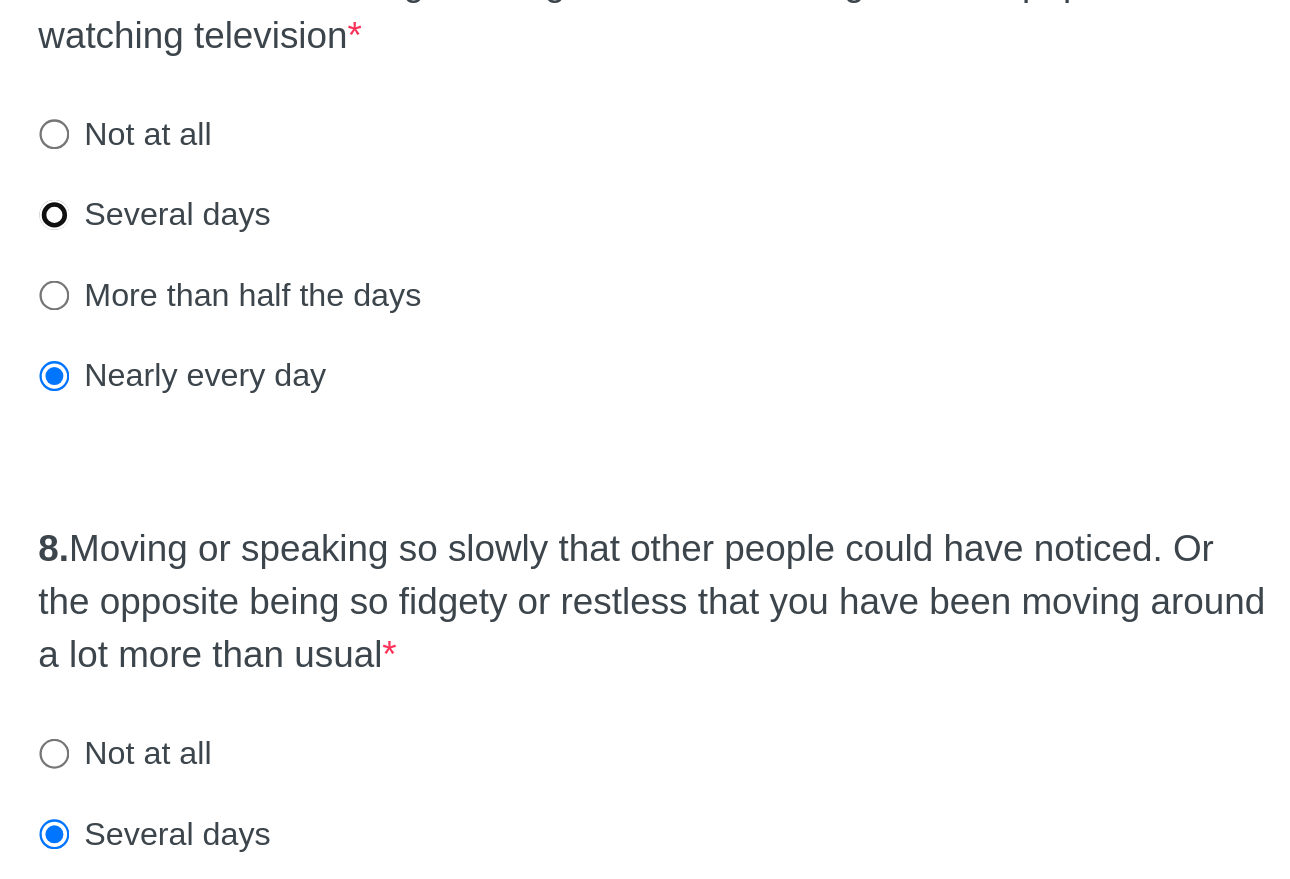 radio on "true" 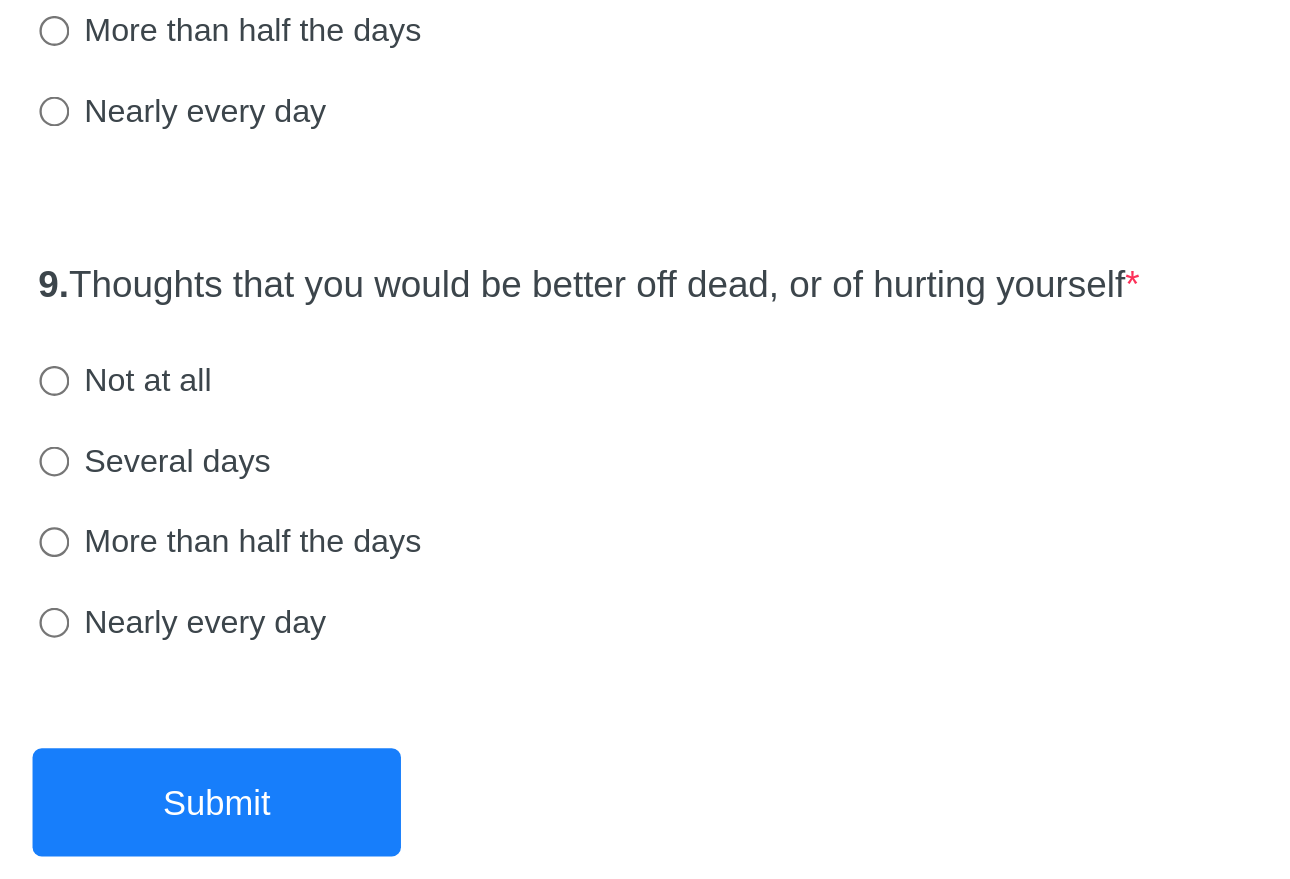 scroll, scrollTop: 1525, scrollLeft: 0, axis: vertical 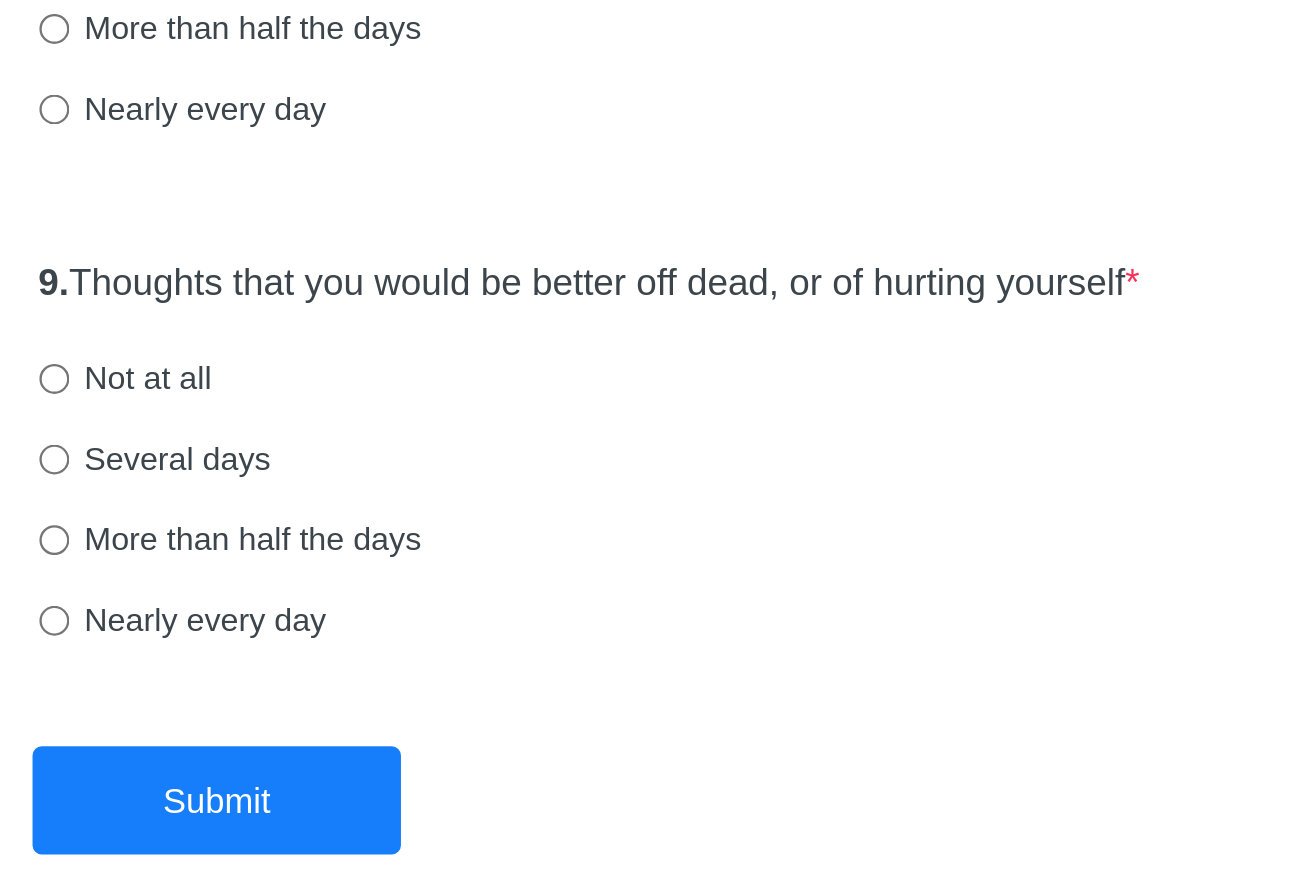 click on "Not at all" at bounding box center (415, 661) 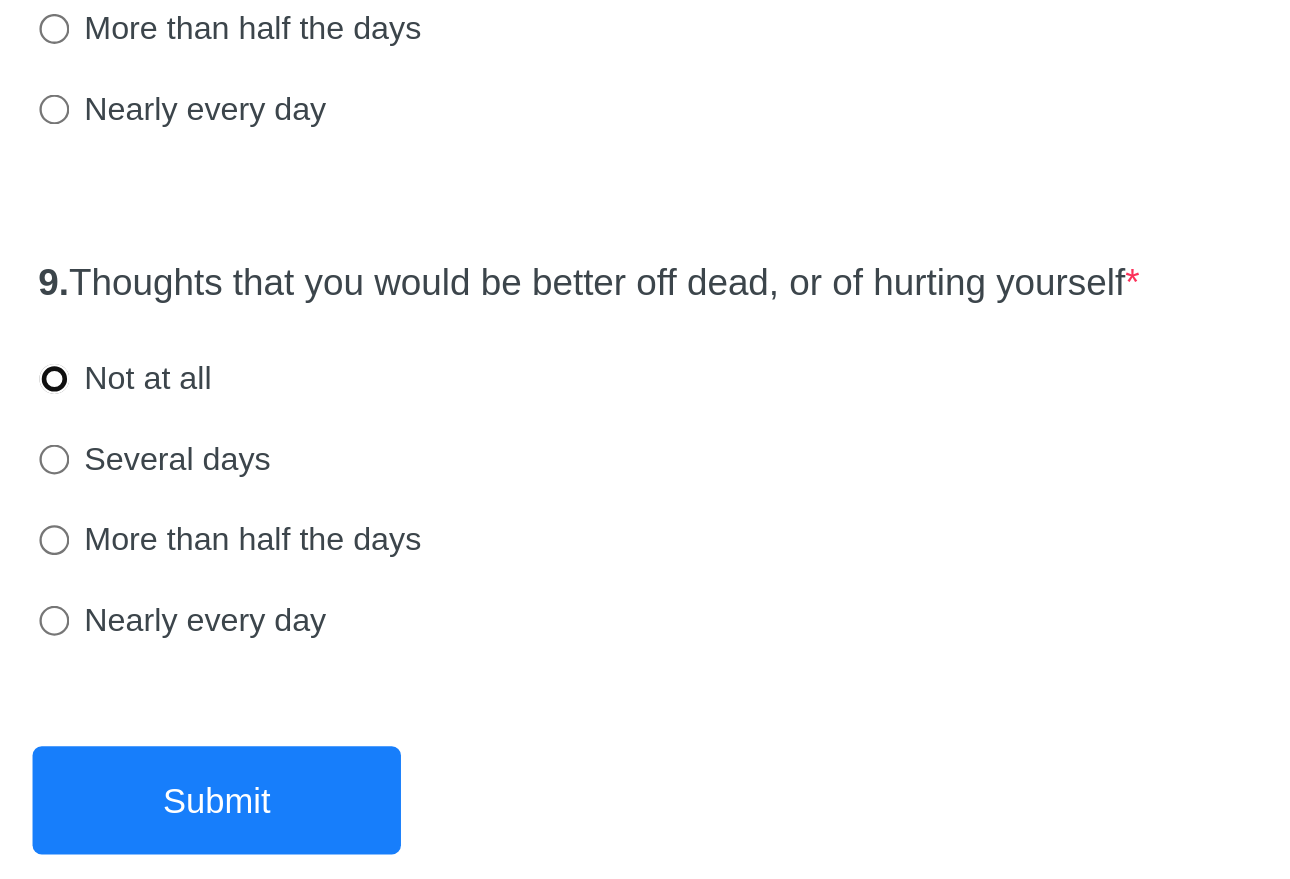 radio on "true" 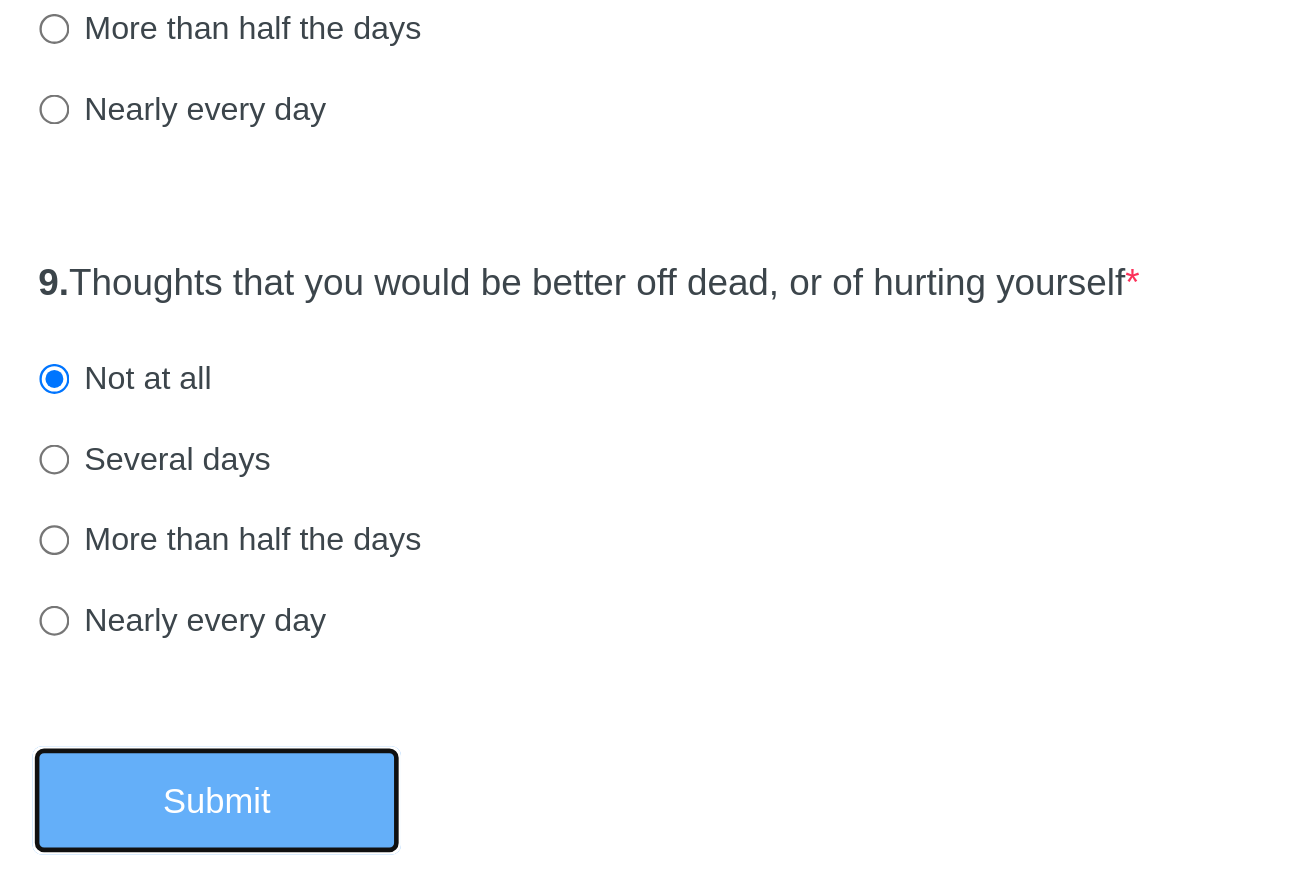 click on "Submit" at bounding box center [455, 844] 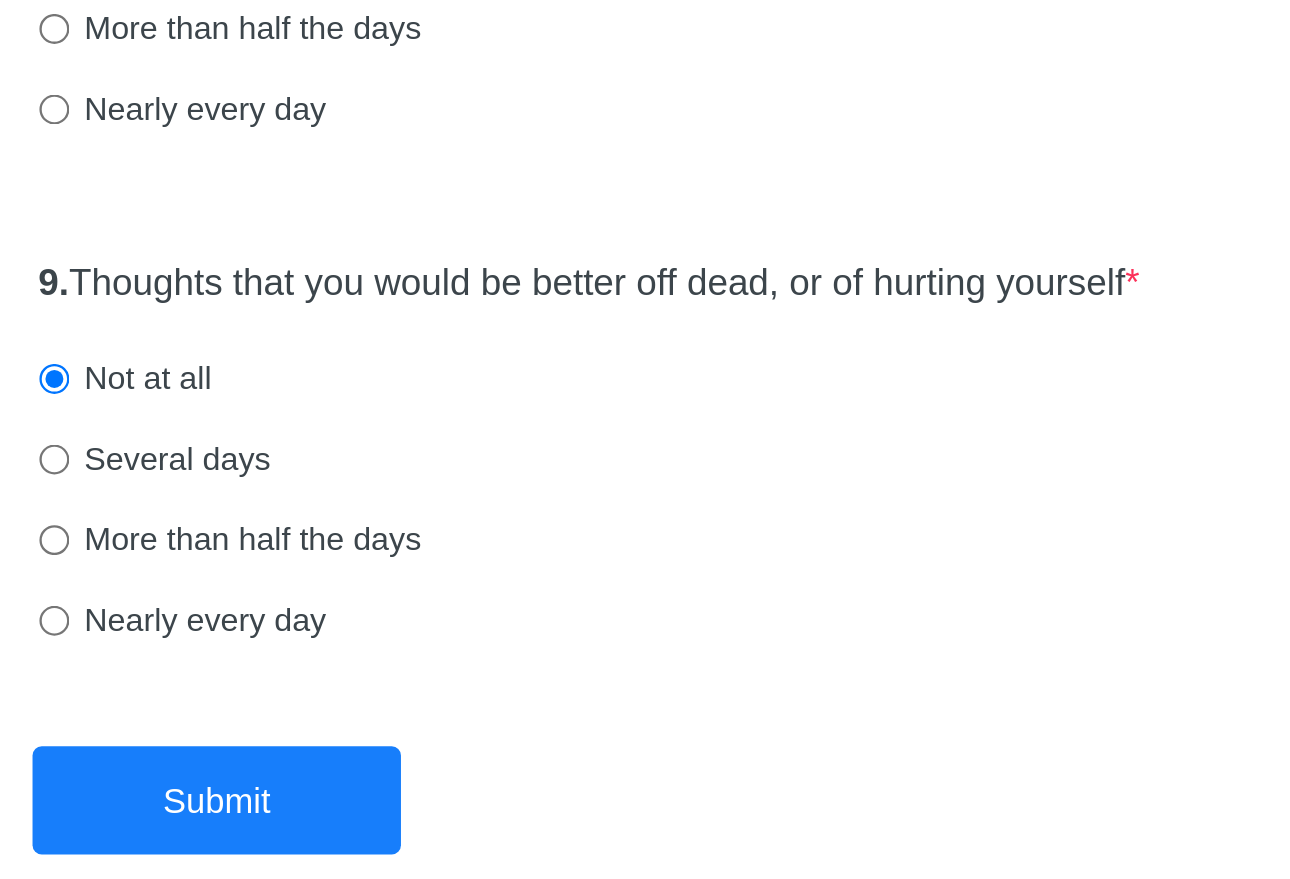 scroll, scrollTop: 0, scrollLeft: 0, axis: both 